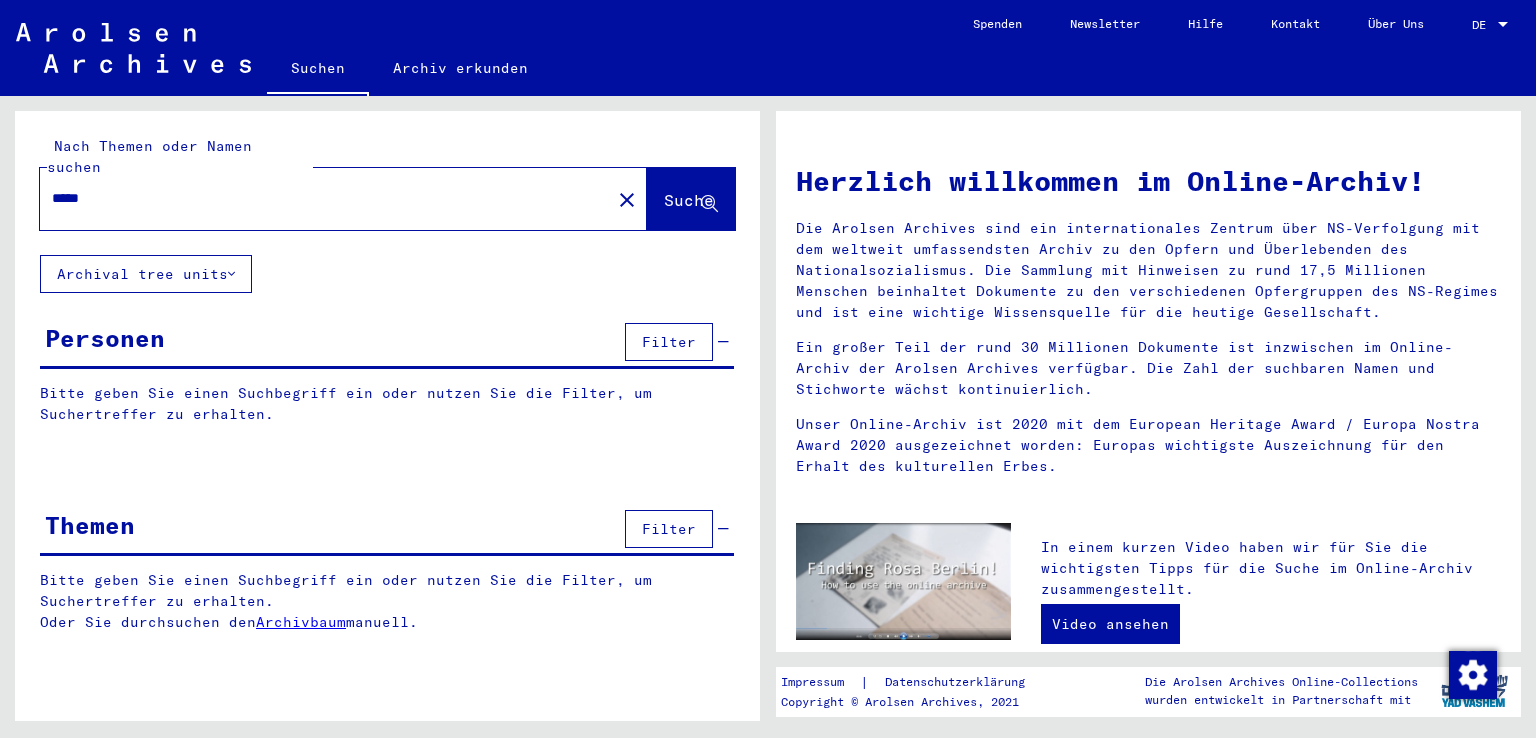 scroll, scrollTop: 0, scrollLeft: 0, axis: both 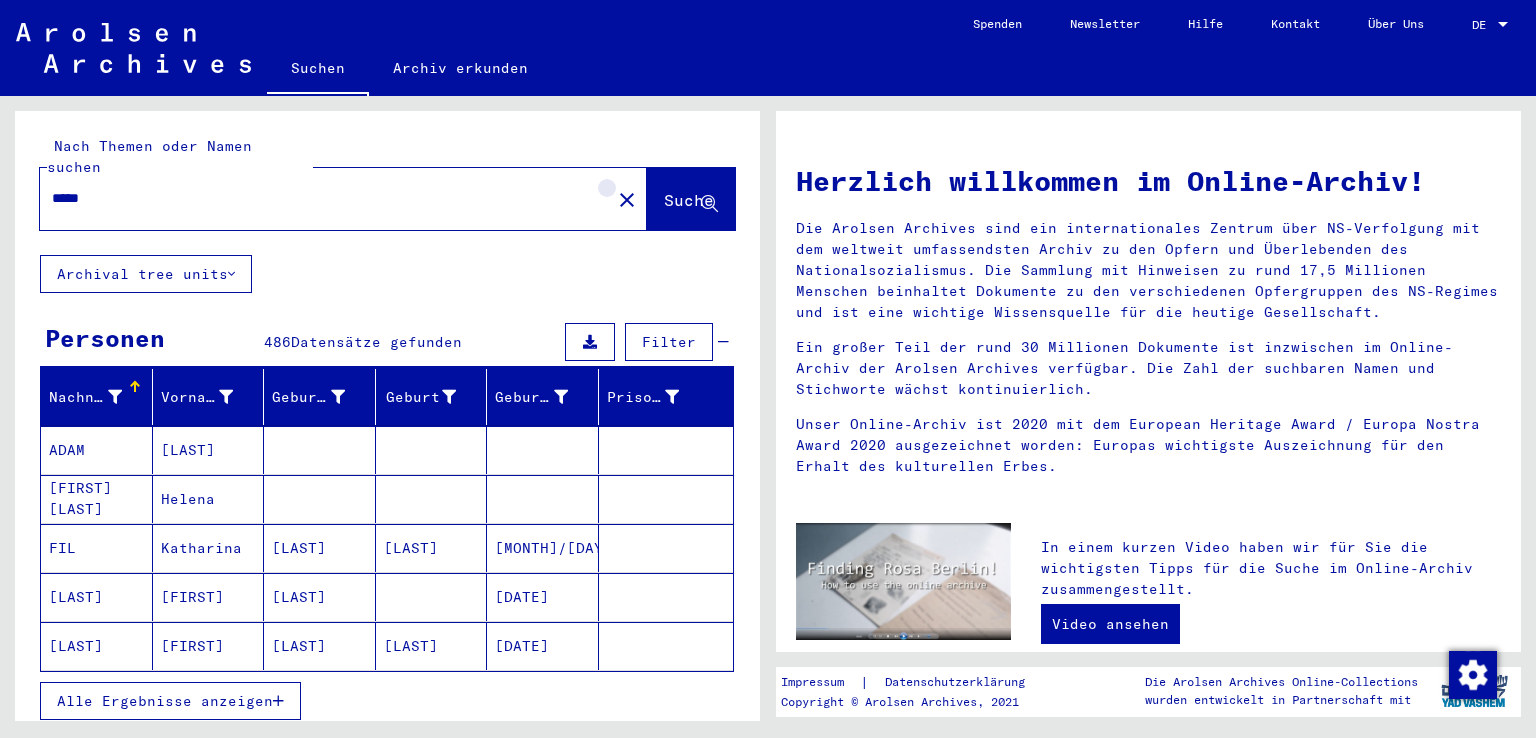 click on "close" 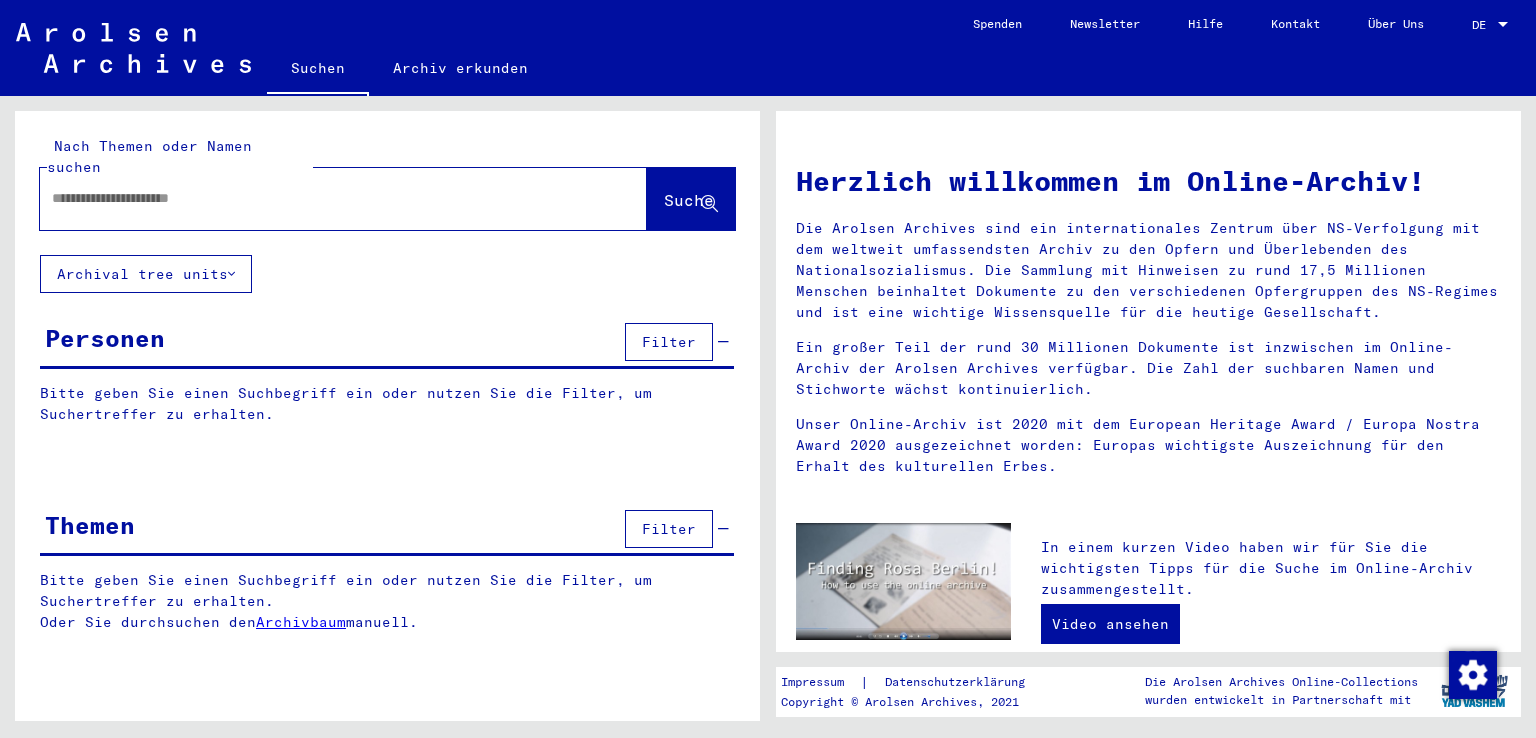 click on "Archival tree units" 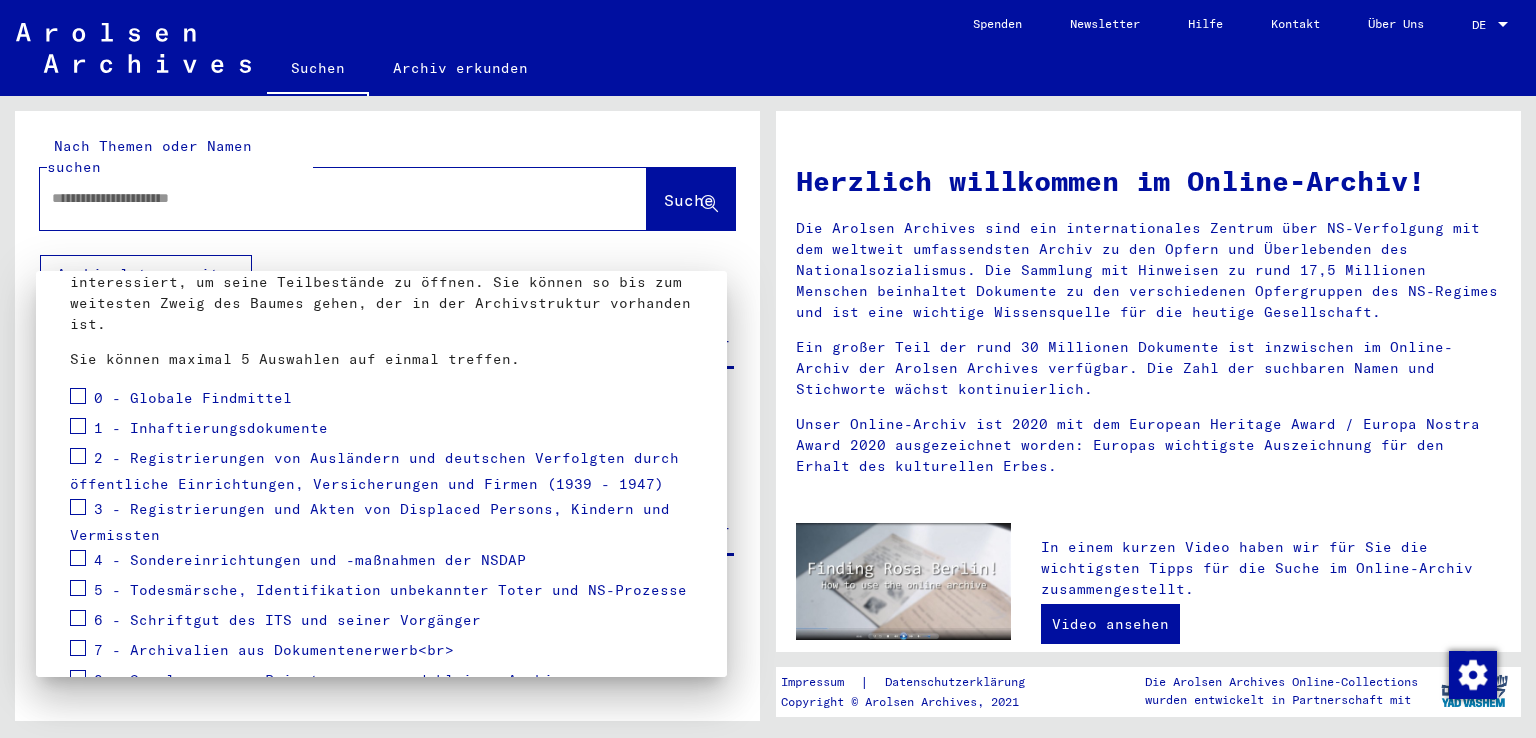 scroll, scrollTop: 216, scrollLeft: 0, axis: vertical 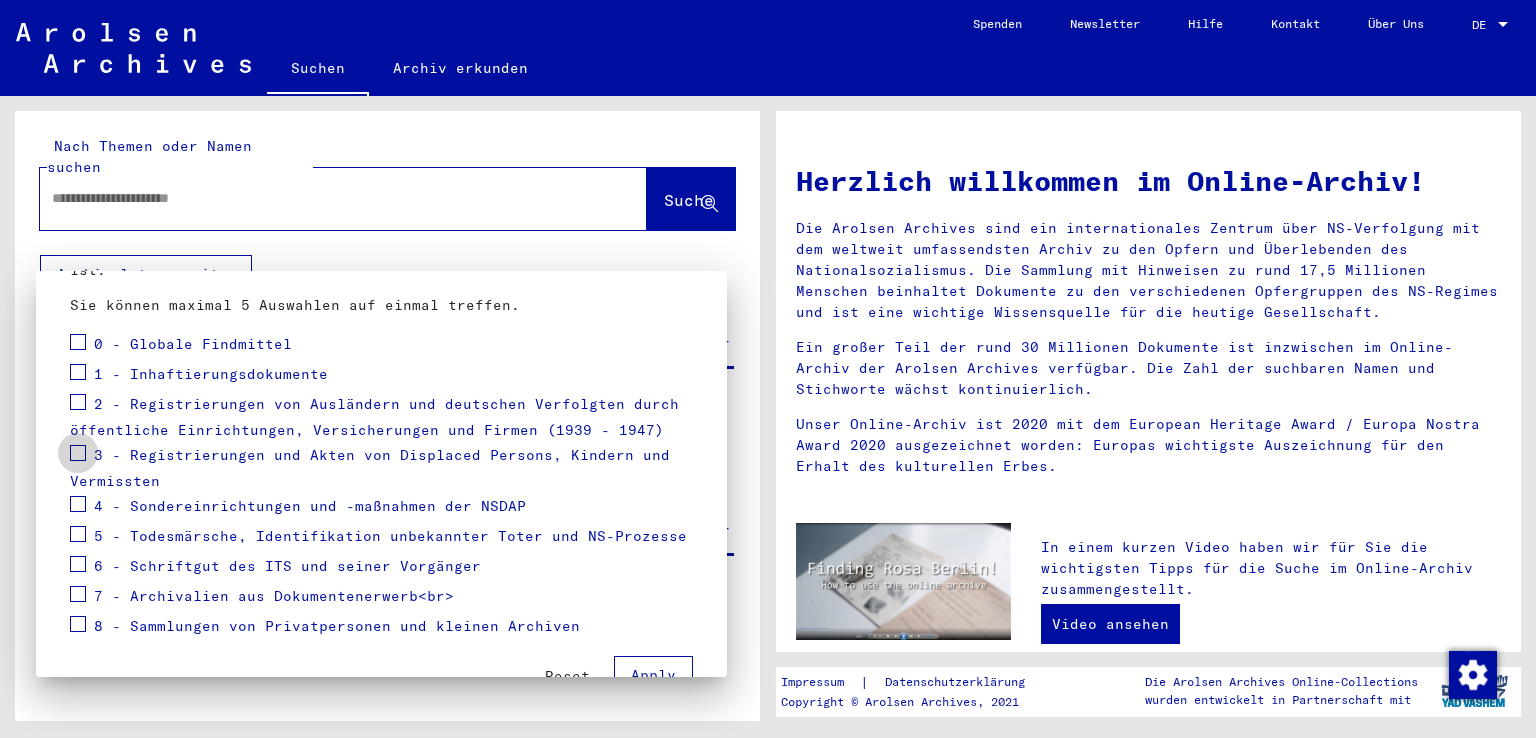 click at bounding box center [78, 453] 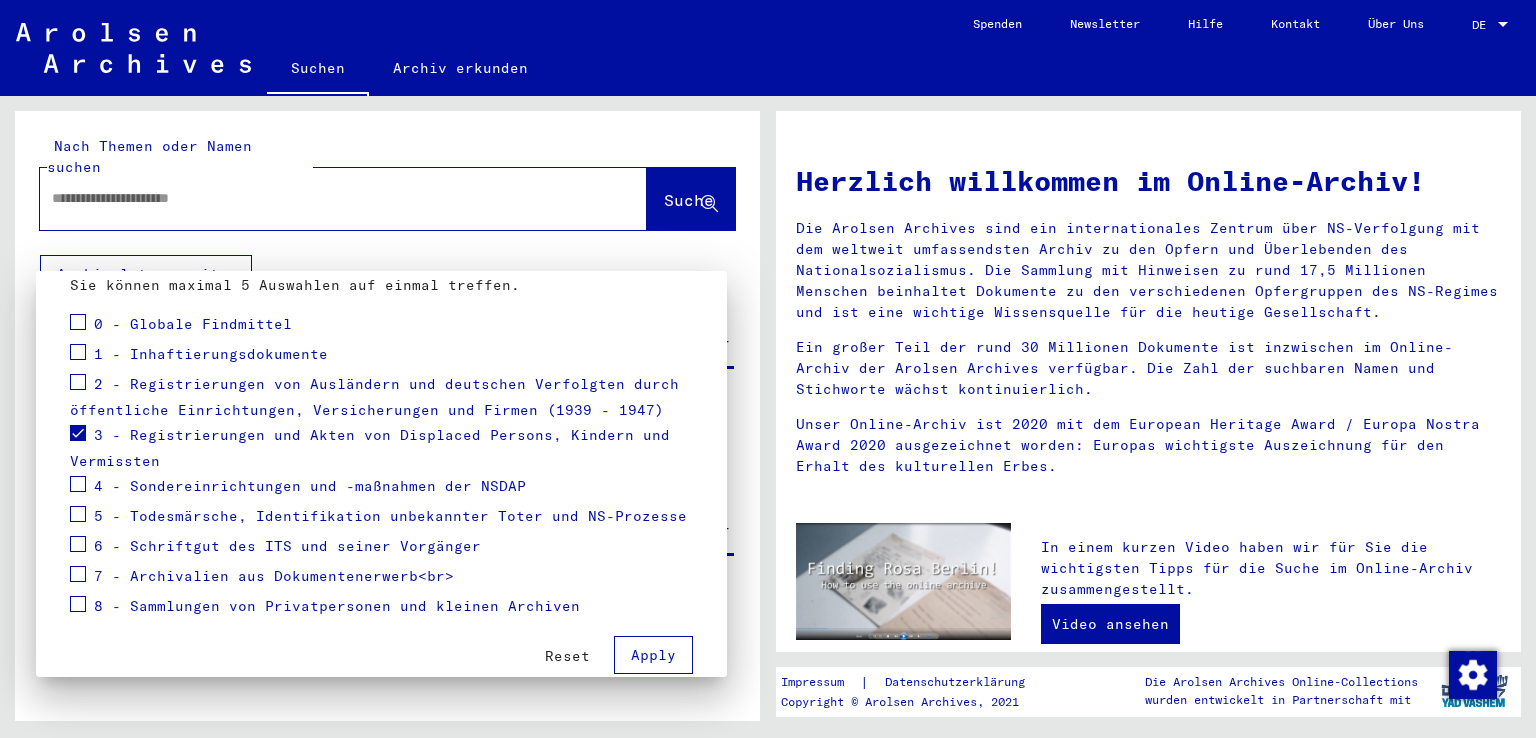 scroll, scrollTop: 266, scrollLeft: 0, axis: vertical 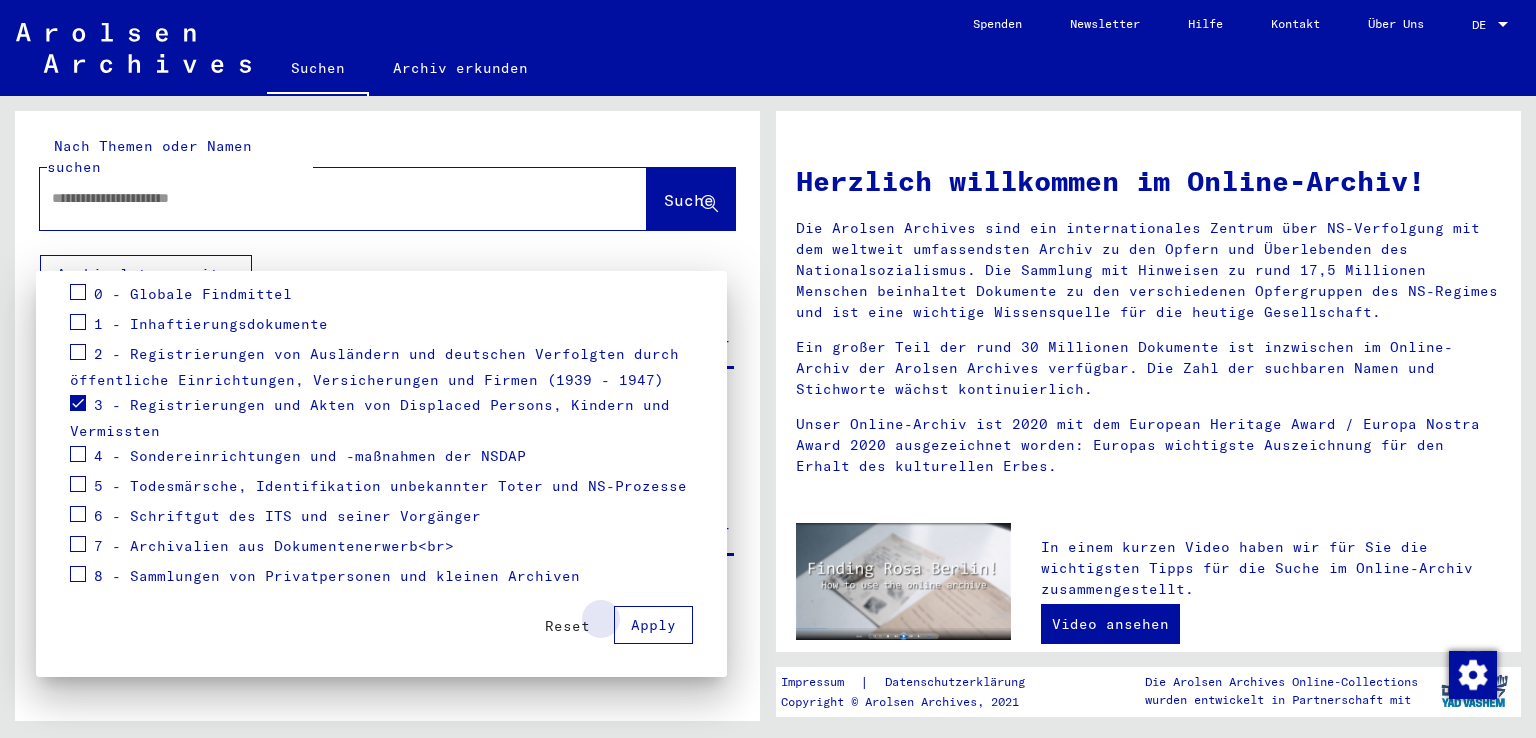 click on "Apply" at bounding box center [653, 625] 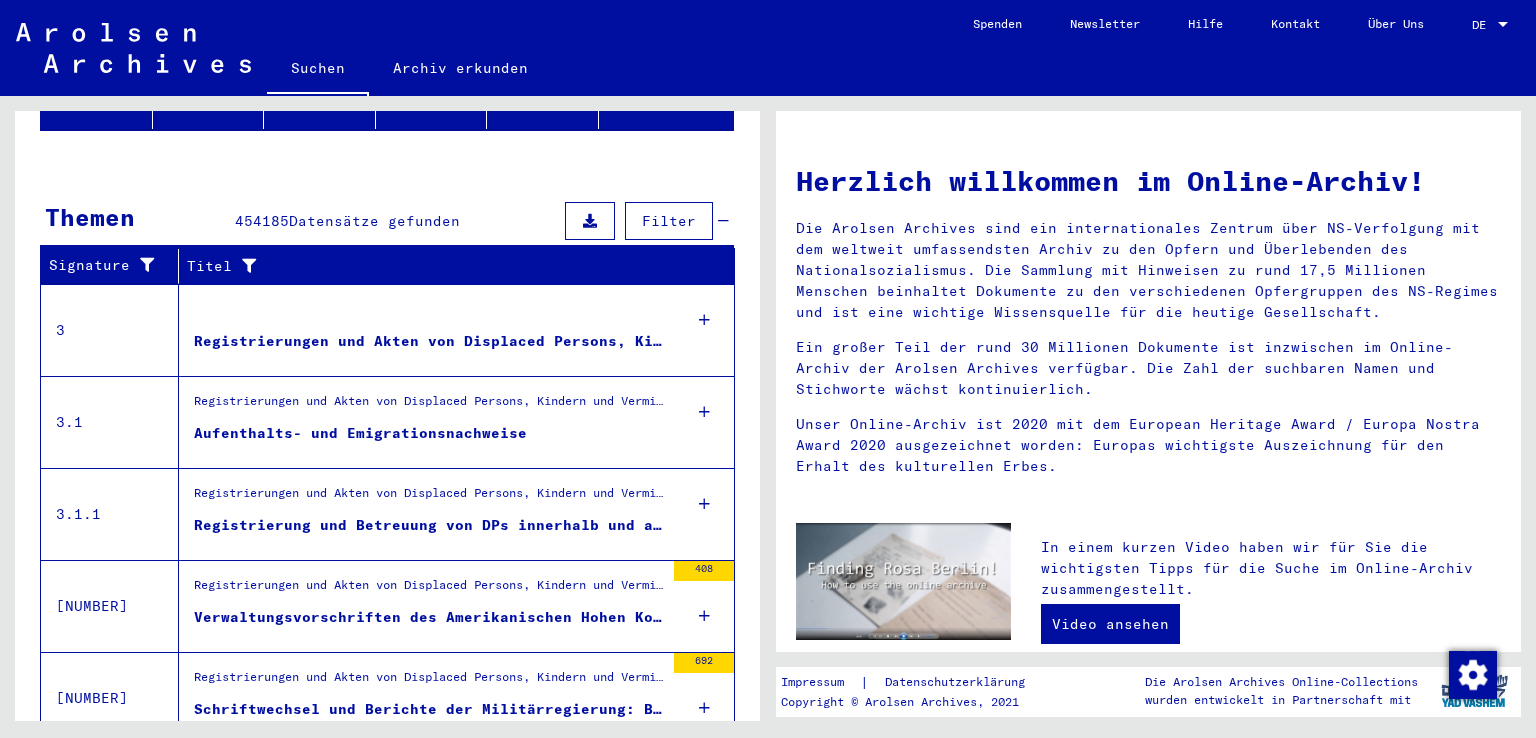 scroll, scrollTop: 356, scrollLeft: 0, axis: vertical 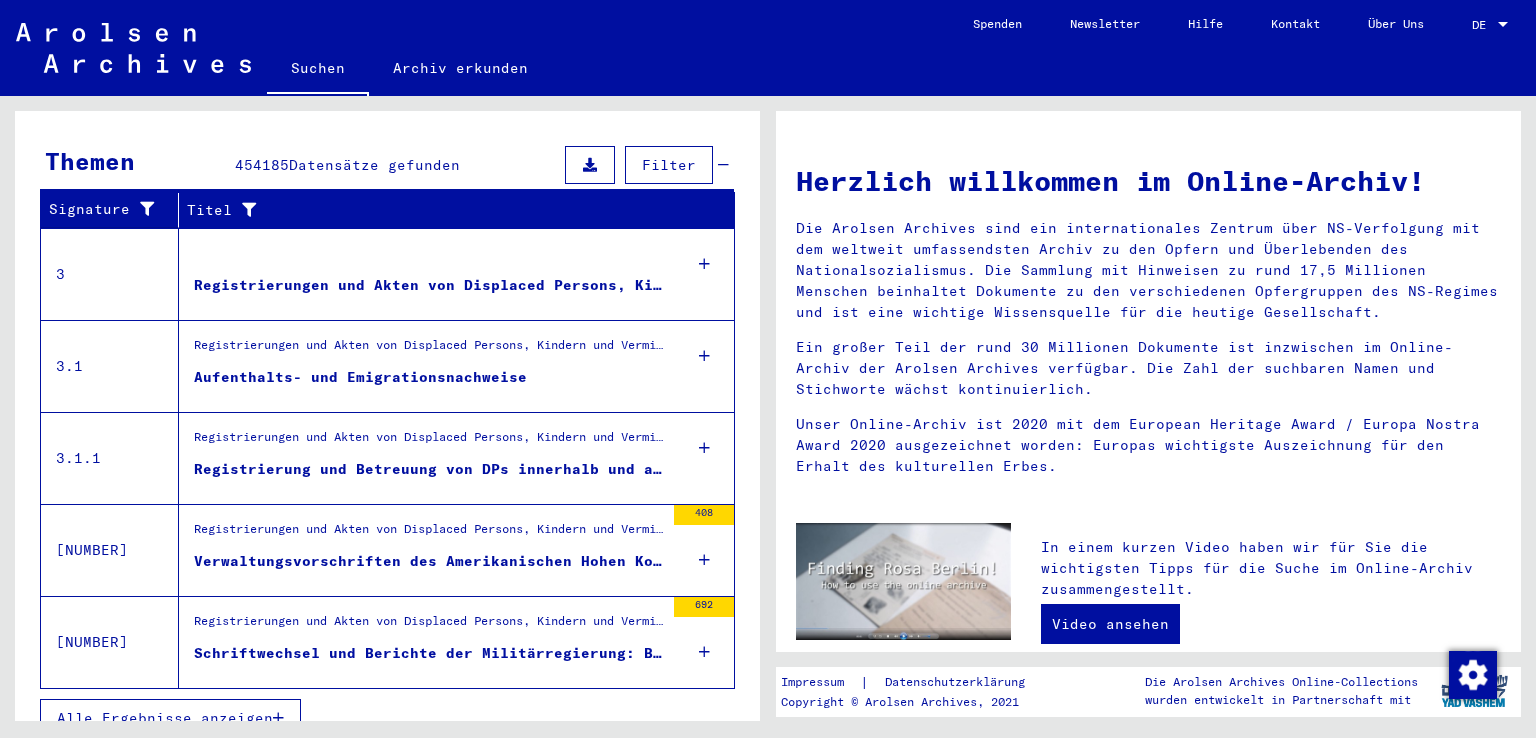 click on "Alle Ergebnisse anzeigen" at bounding box center [170, 718] 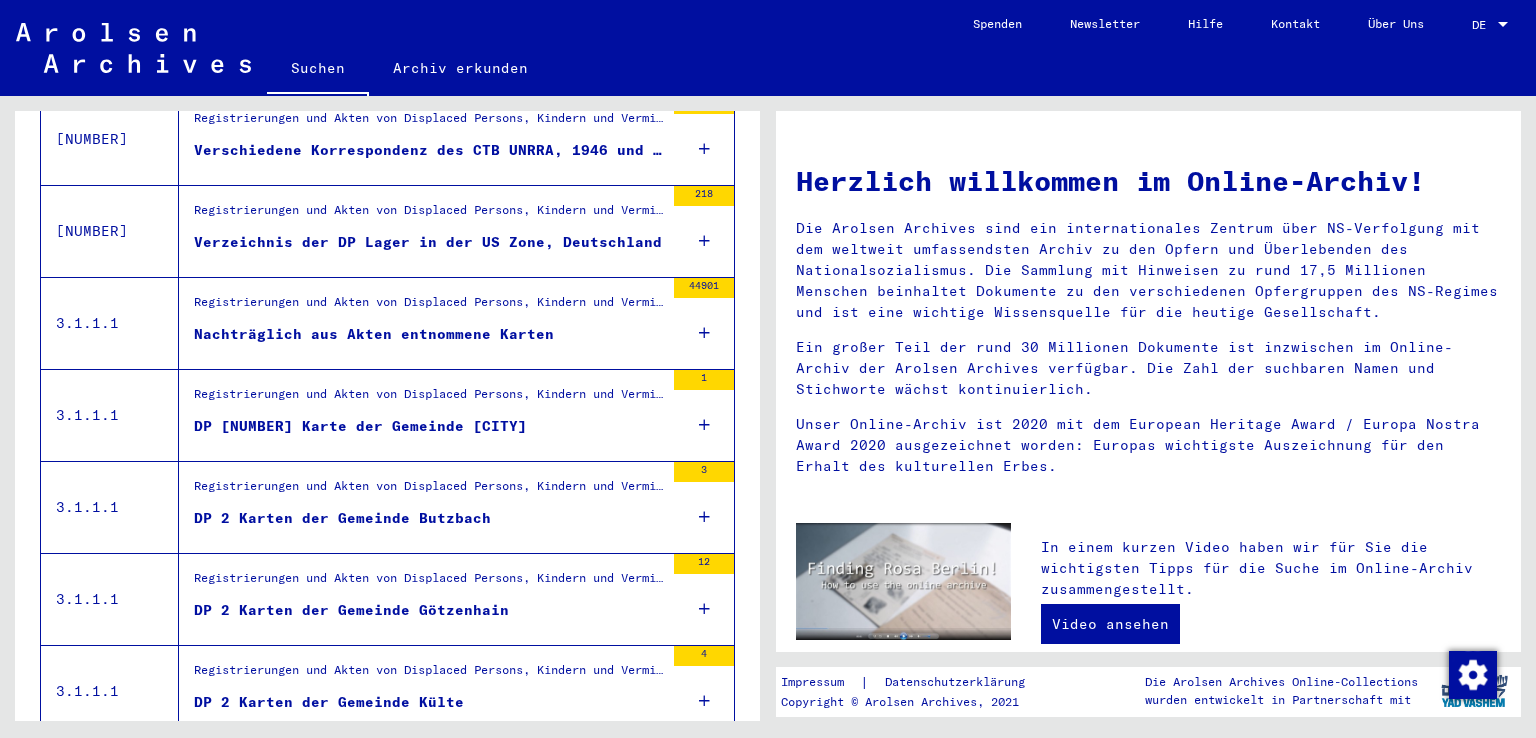 scroll, scrollTop: 1936, scrollLeft: 0, axis: vertical 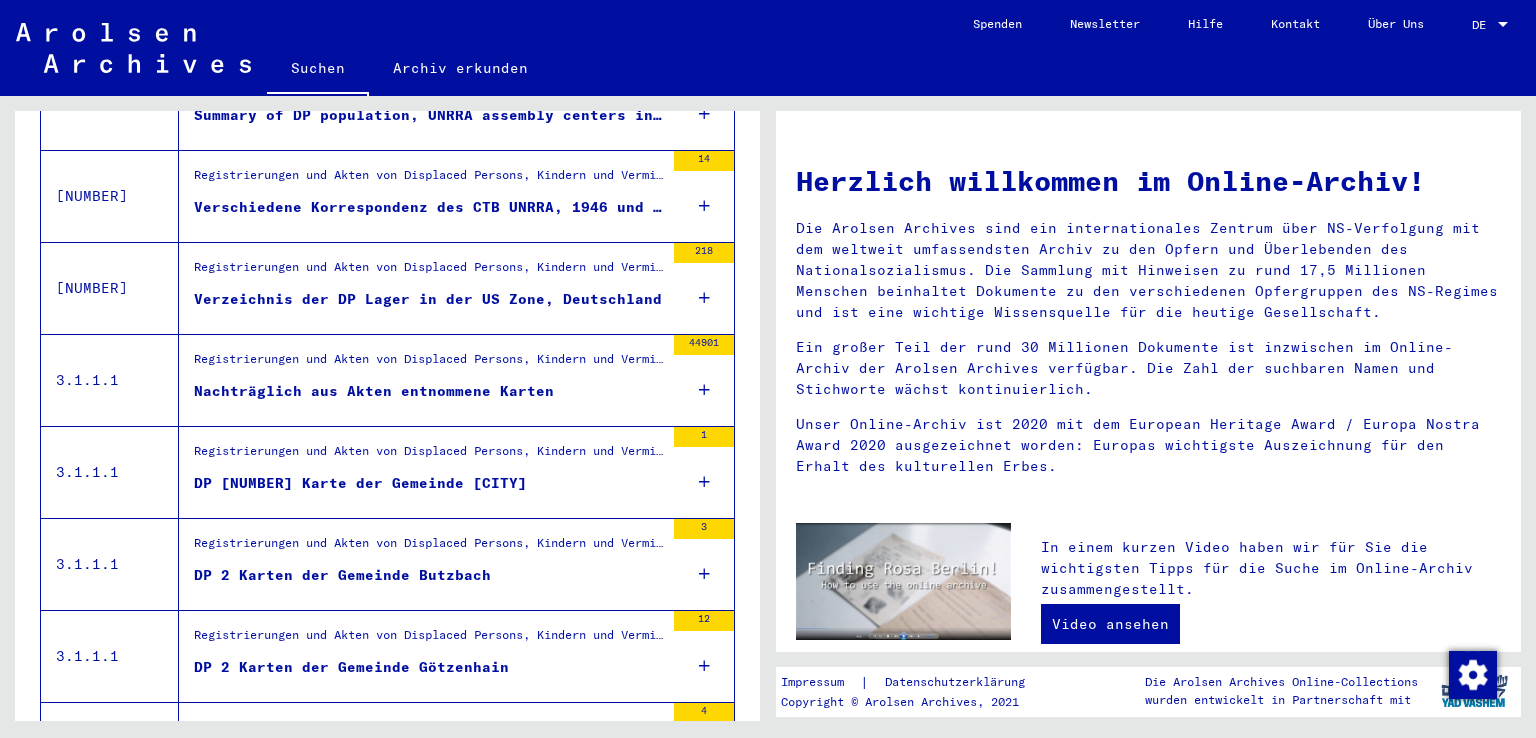 click on "Nachträglich aus Akten entnommene Karten" at bounding box center [429, 396] 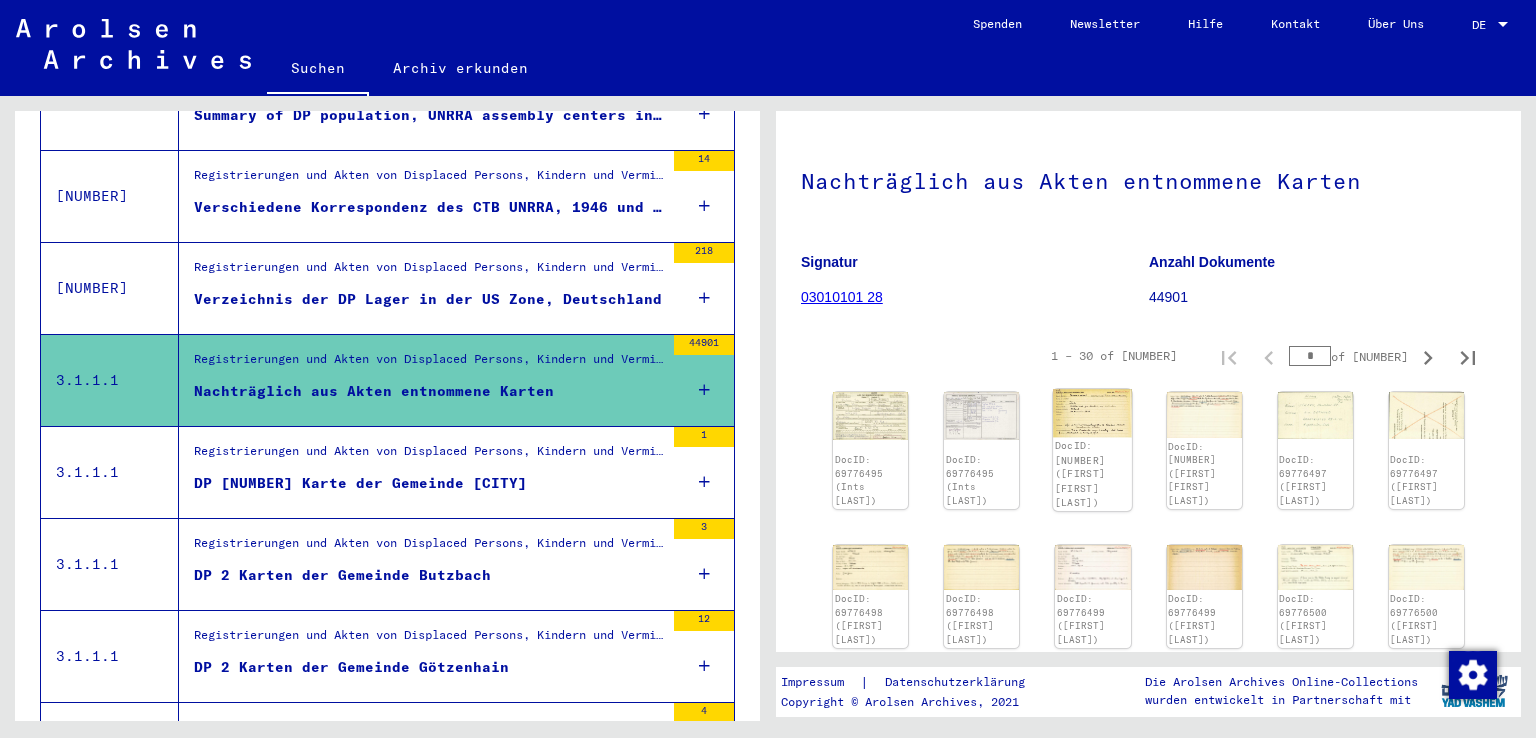 scroll, scrollTop: 85, scrollLeft: 0, axis: vertical 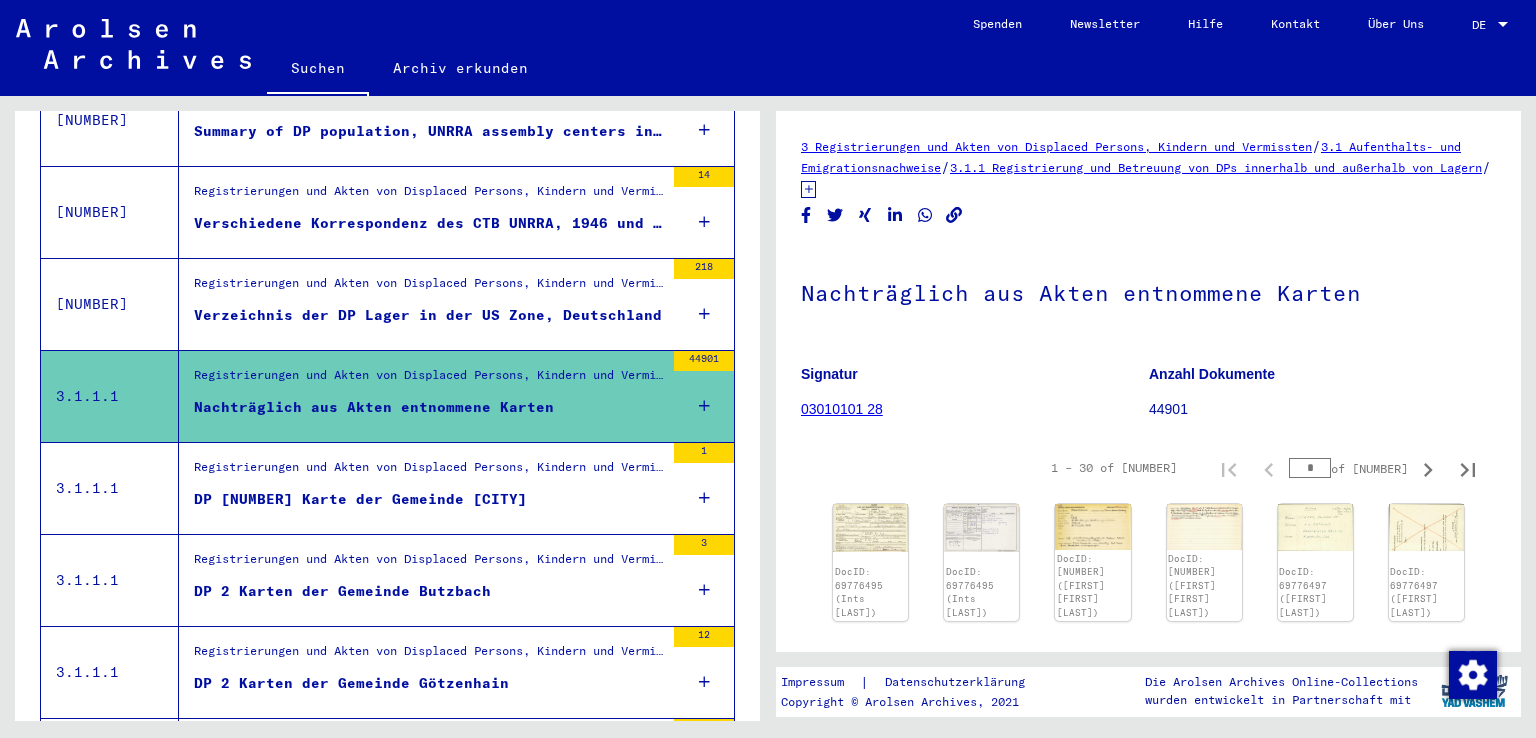 click 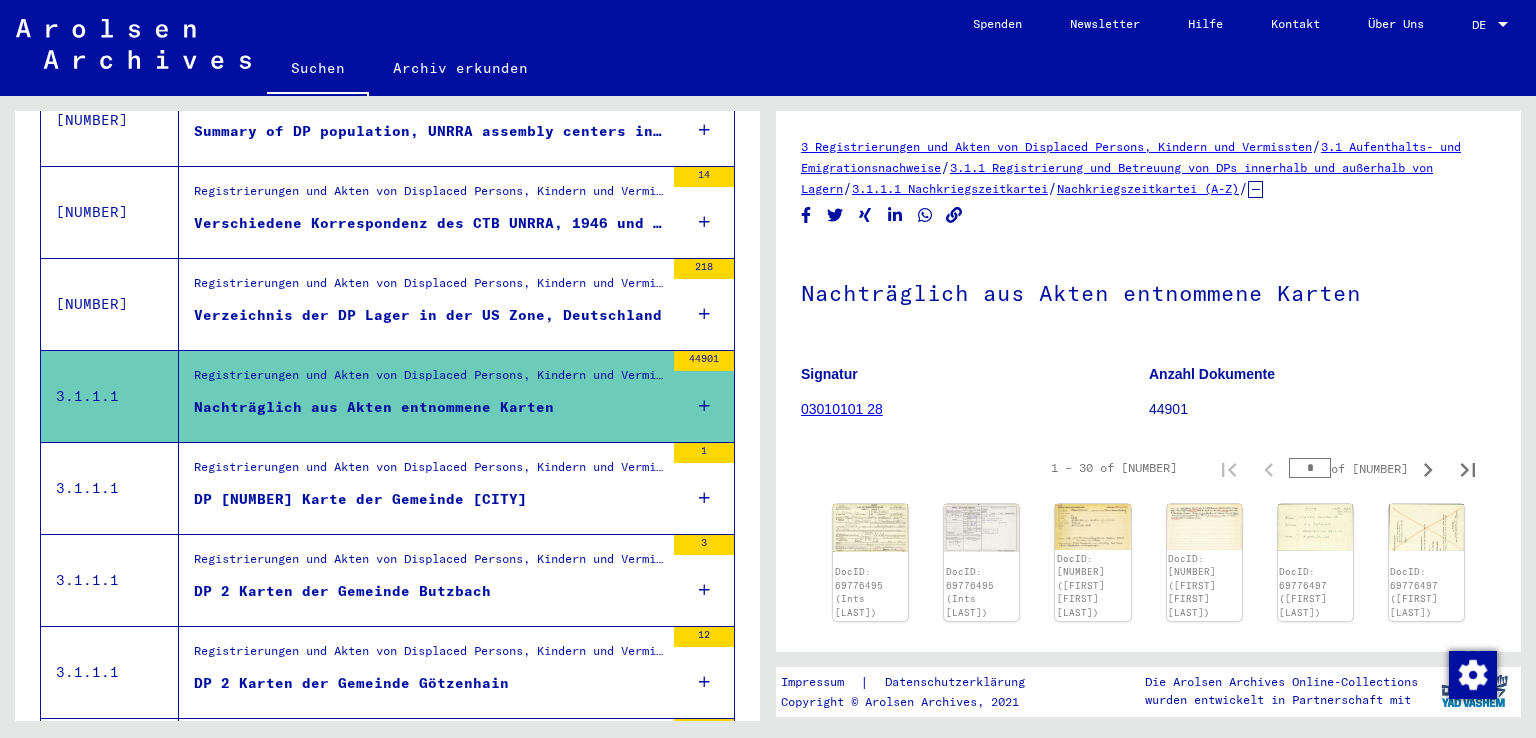 click on "Nachkriegszeitkartei (A-Z)" 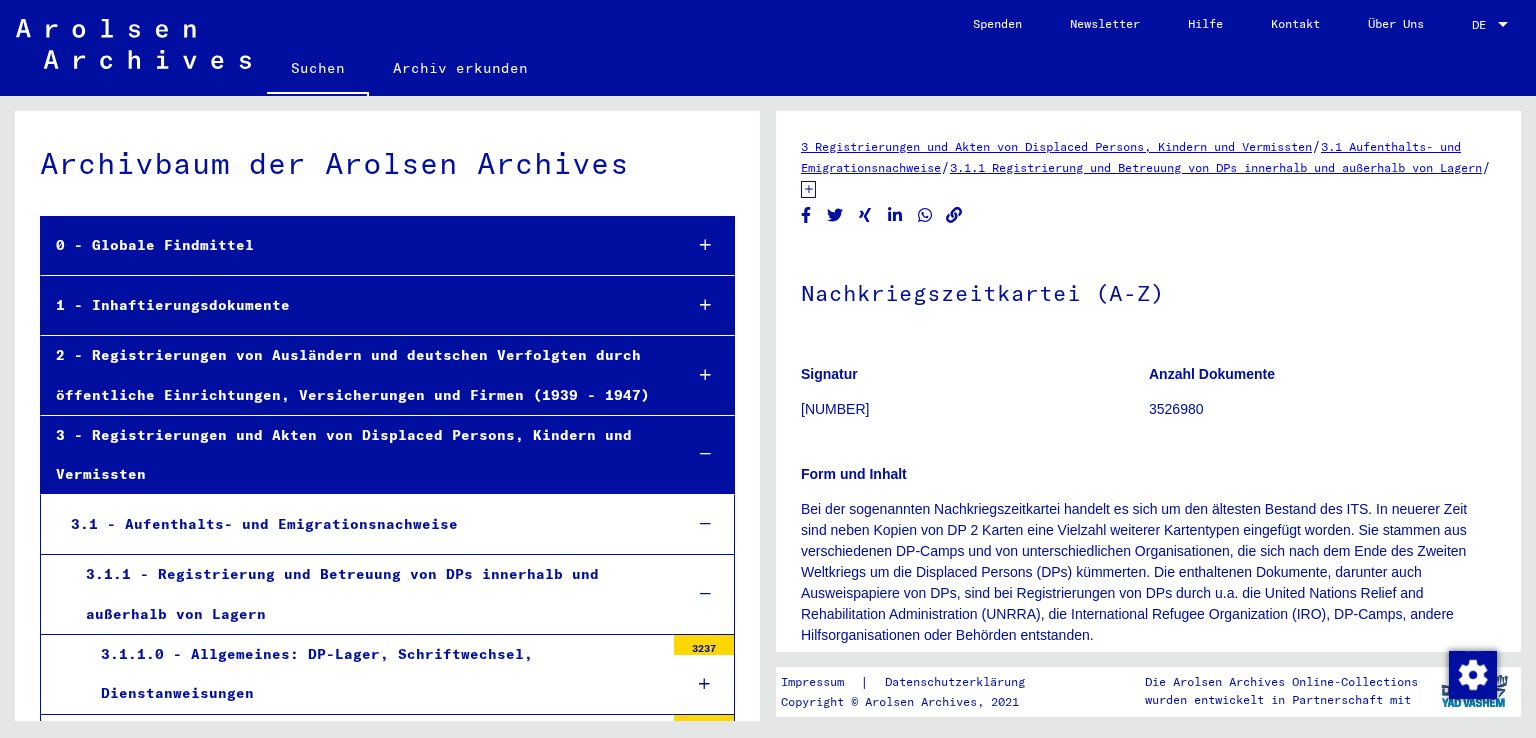 scroll, scrollTop: 449, scrollLeft: 0, axis: vertical 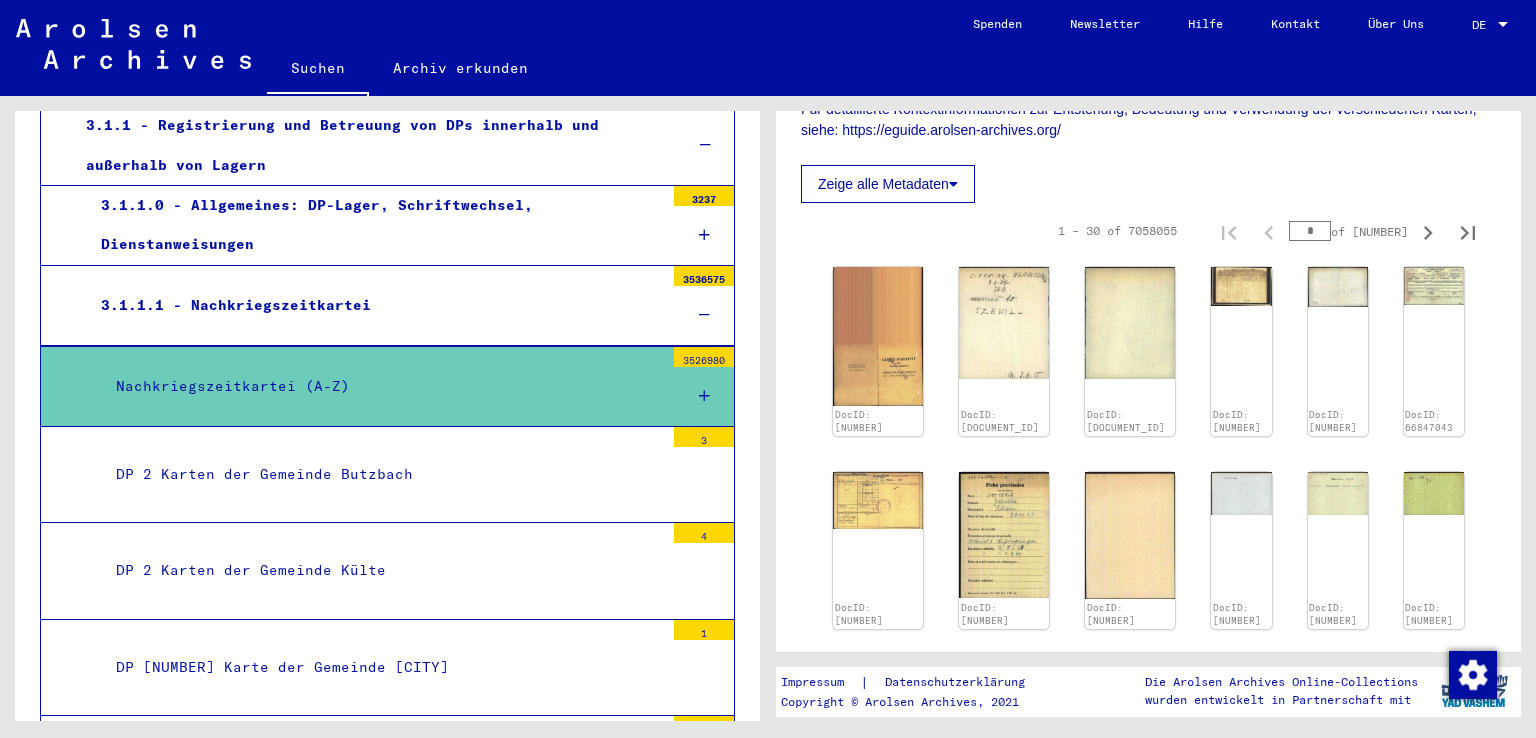 click on "Zeige alle Metadaten" 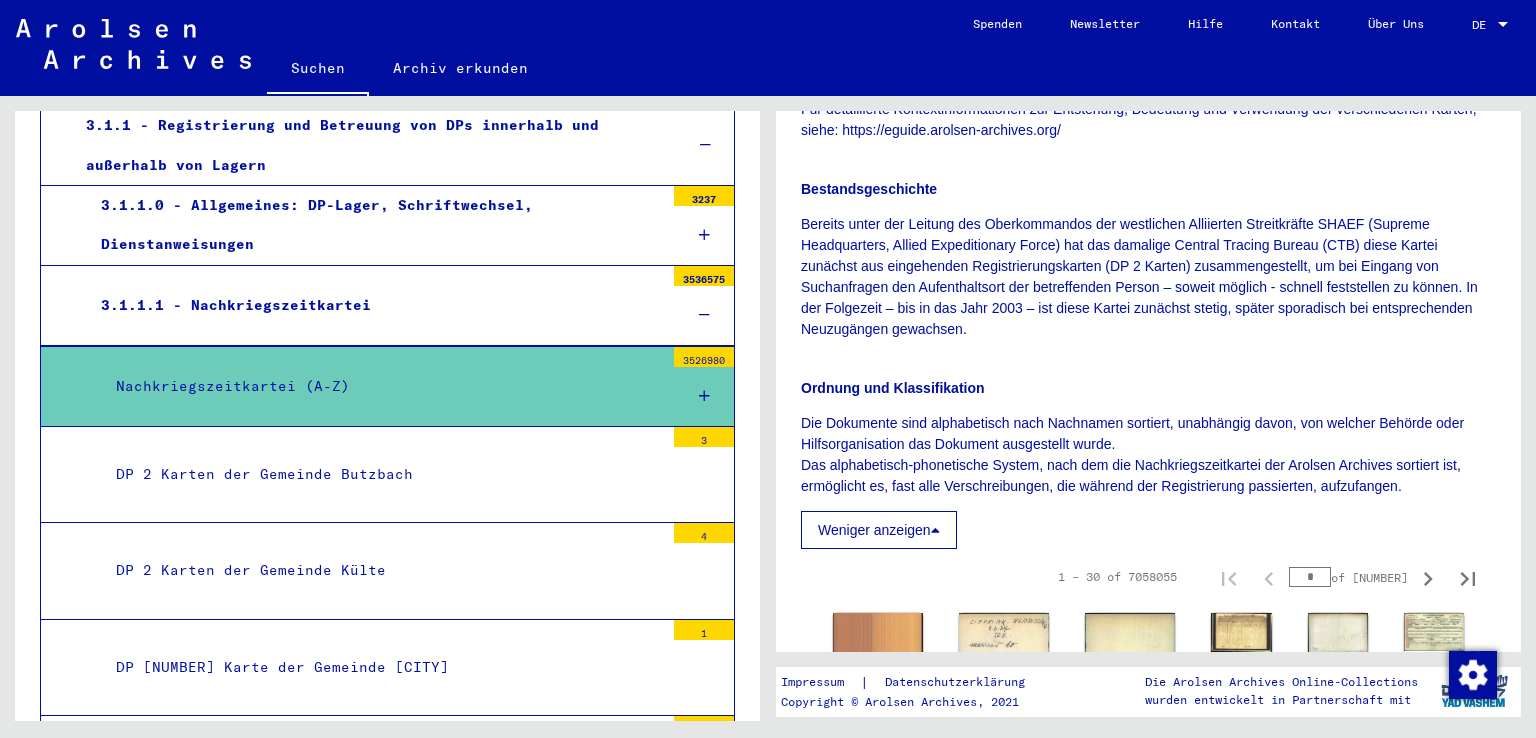click on "Weniger anzeigen" at bounding box center (879, 530) 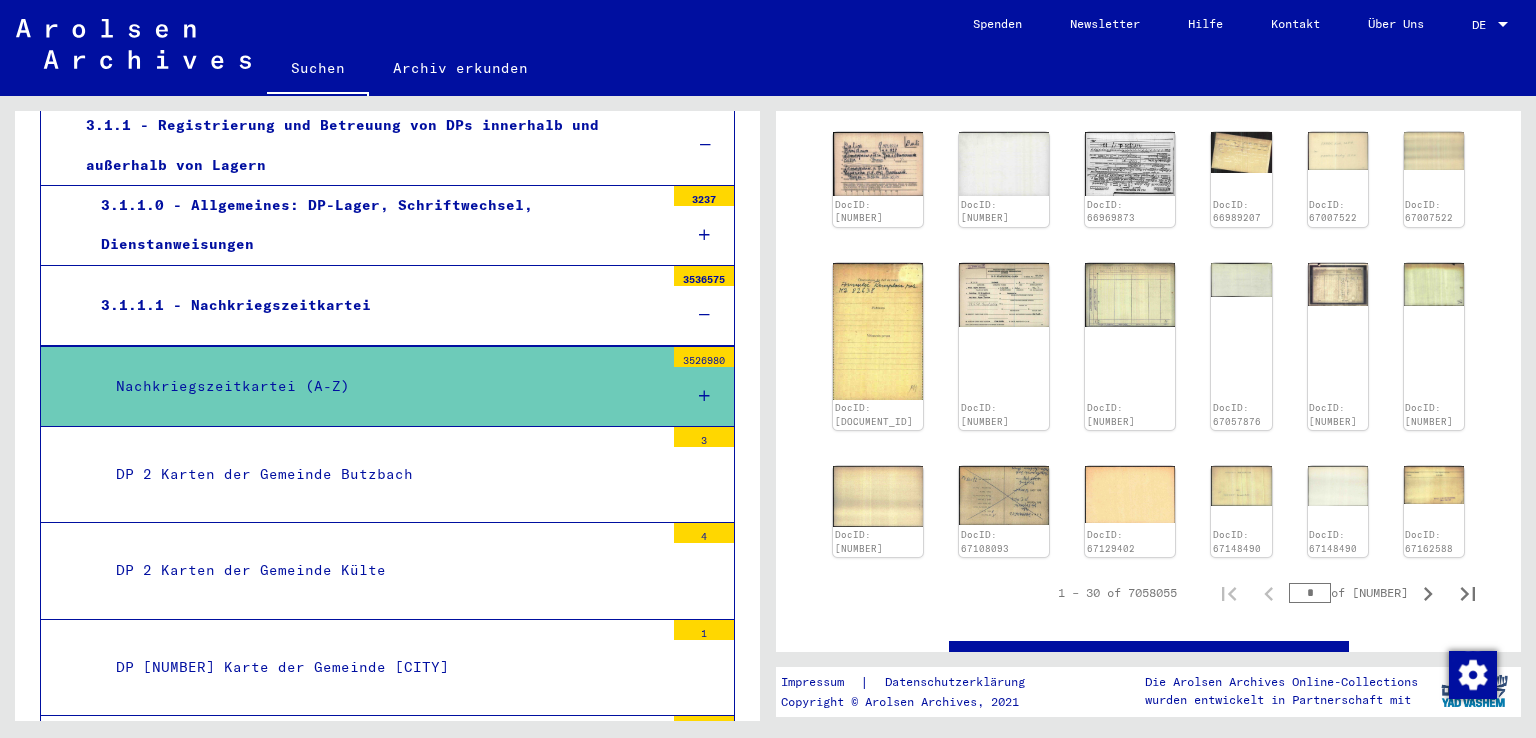 scroll, scrollTop: 1330, scrollLeft: 0, axis: vertical 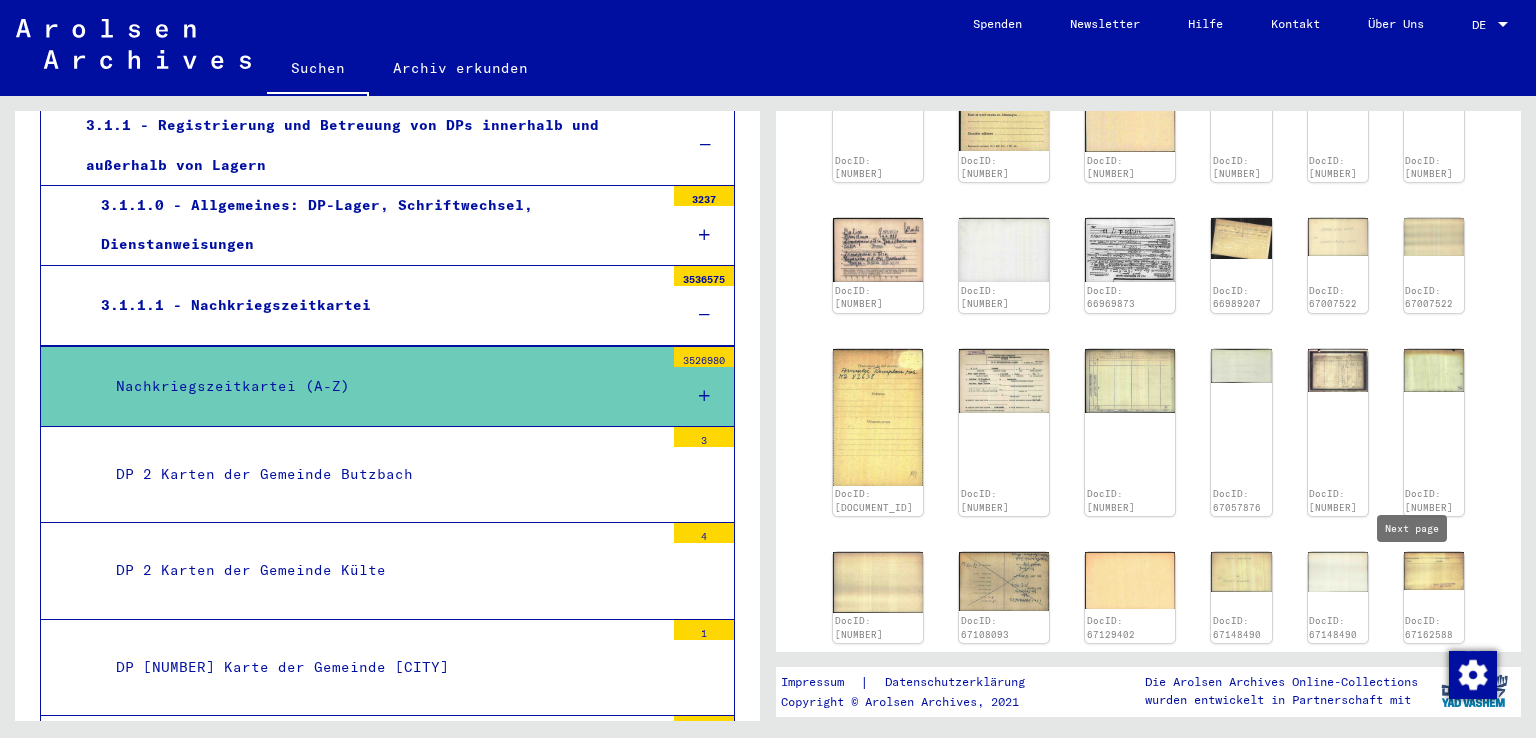 click 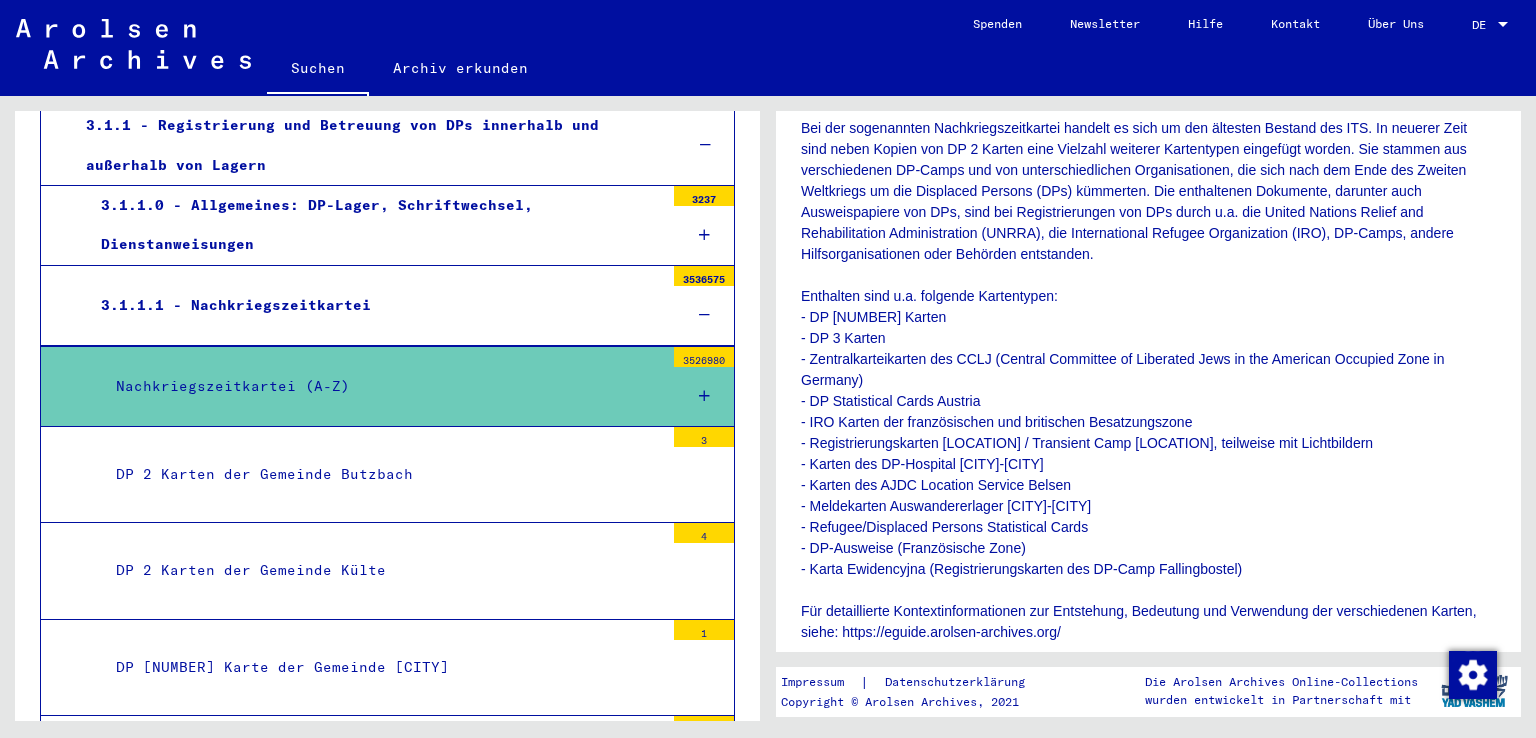 scroll, scrollTop: 0, scrollLeft: 0, axis: both 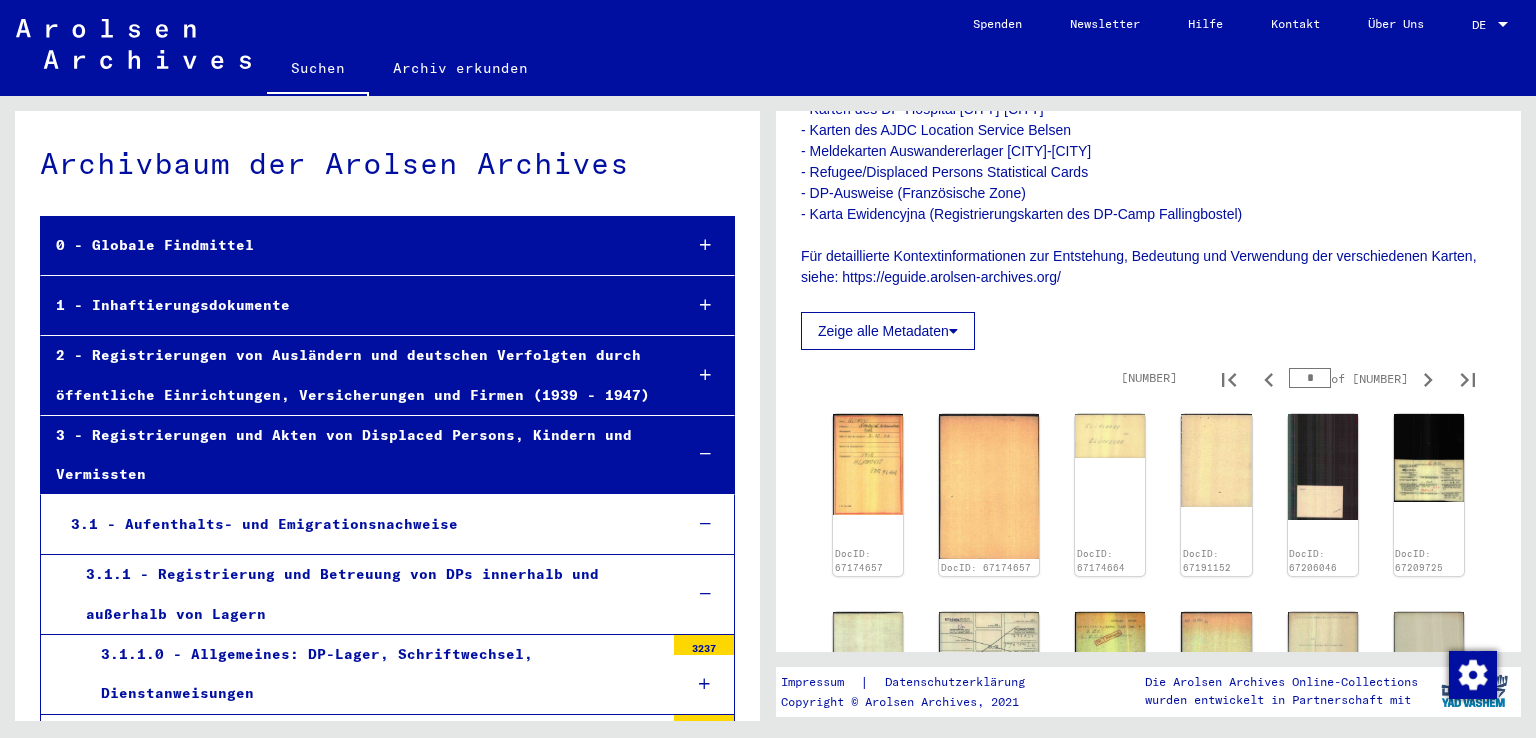 click on "Zeige alle Metadaten" 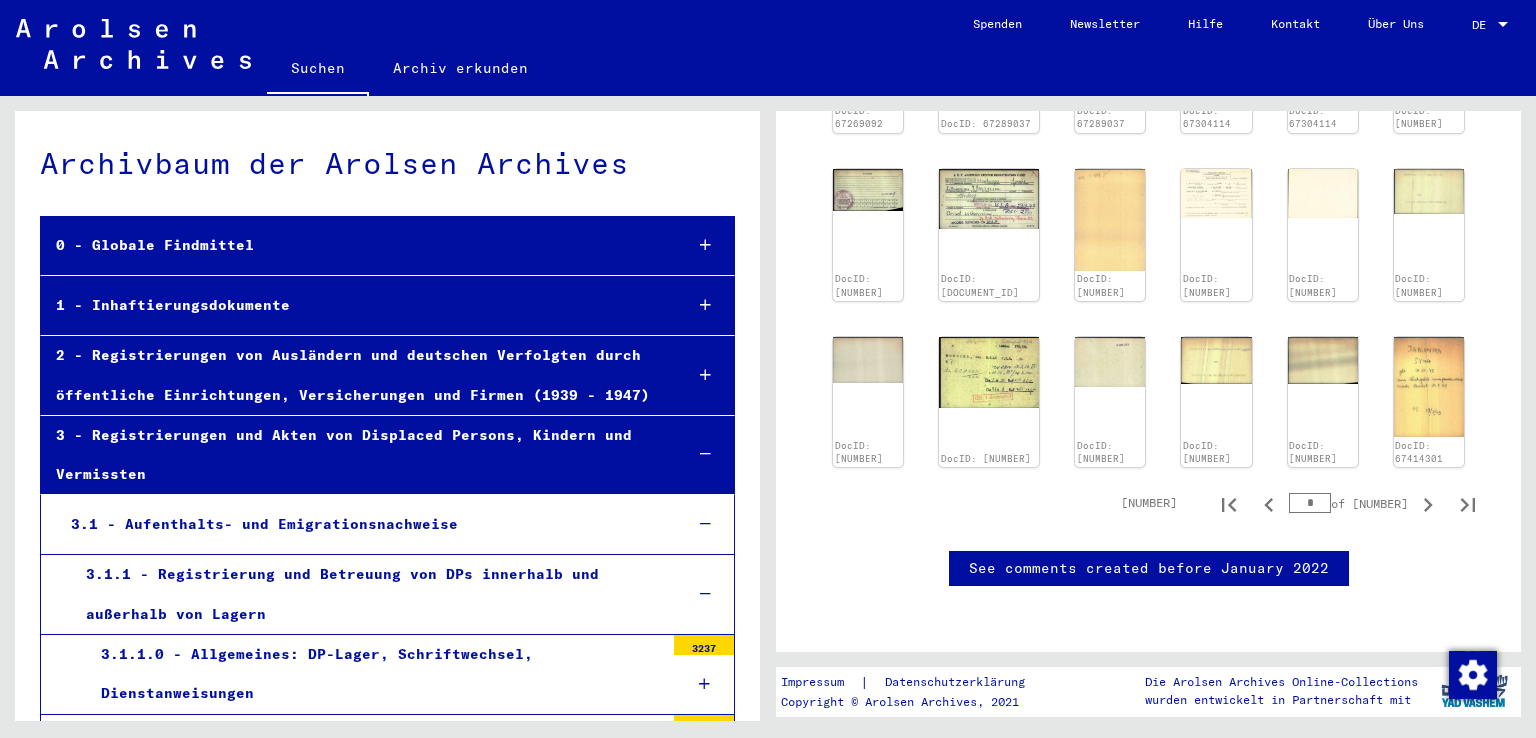 scroll, scrollTop: 1806, scrollLeft: 0, axis: vertical 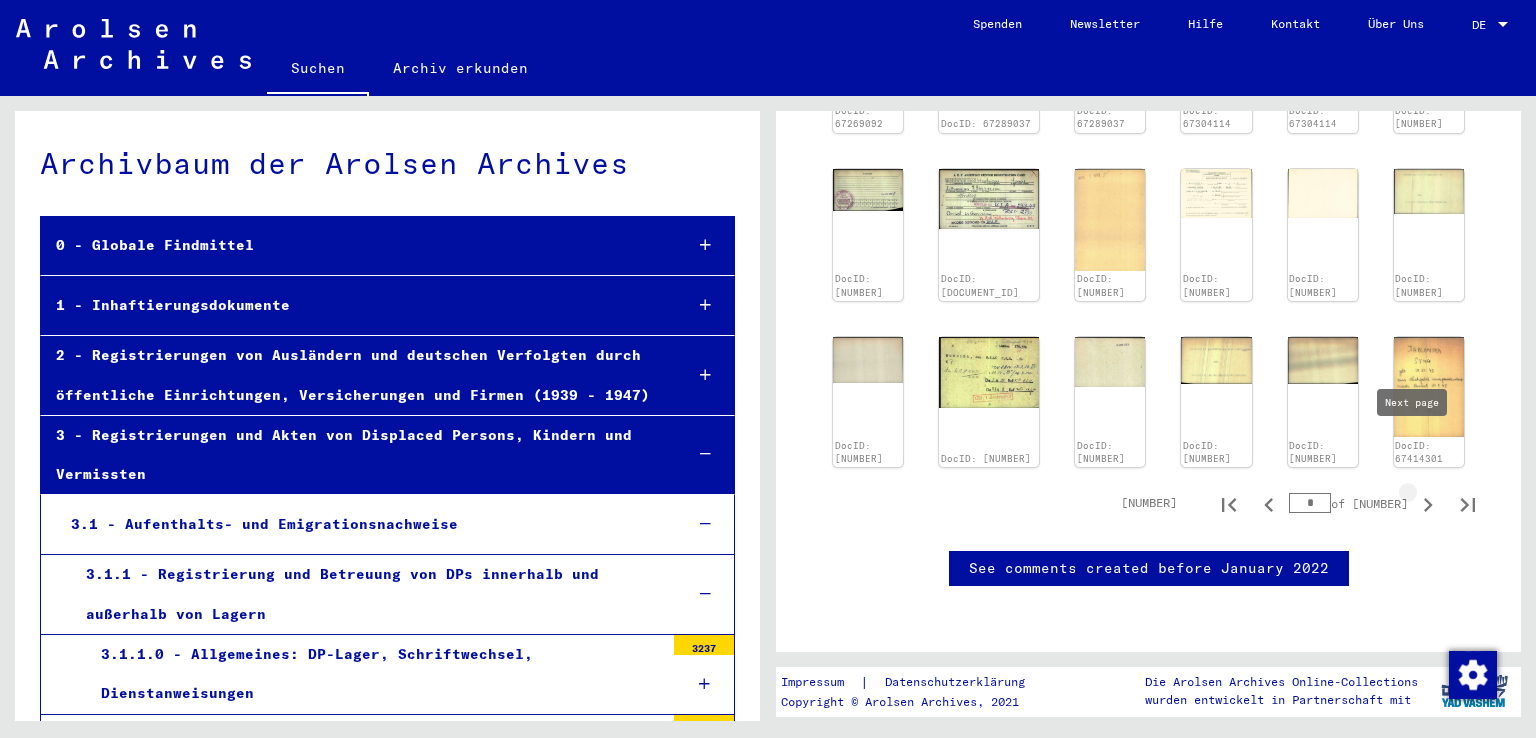 click 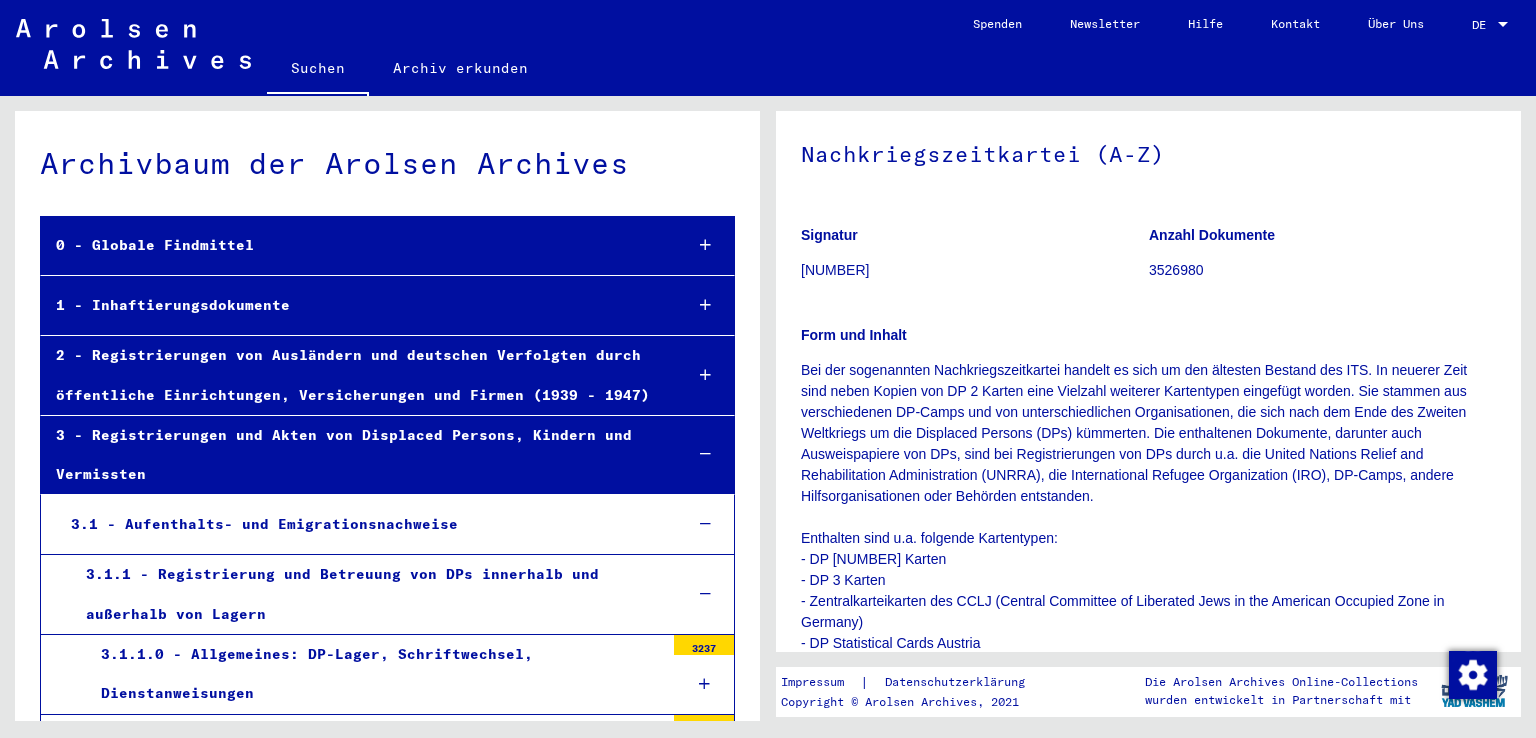 scroll, scrollTop: 0, scrollLeft: 0, axis: both 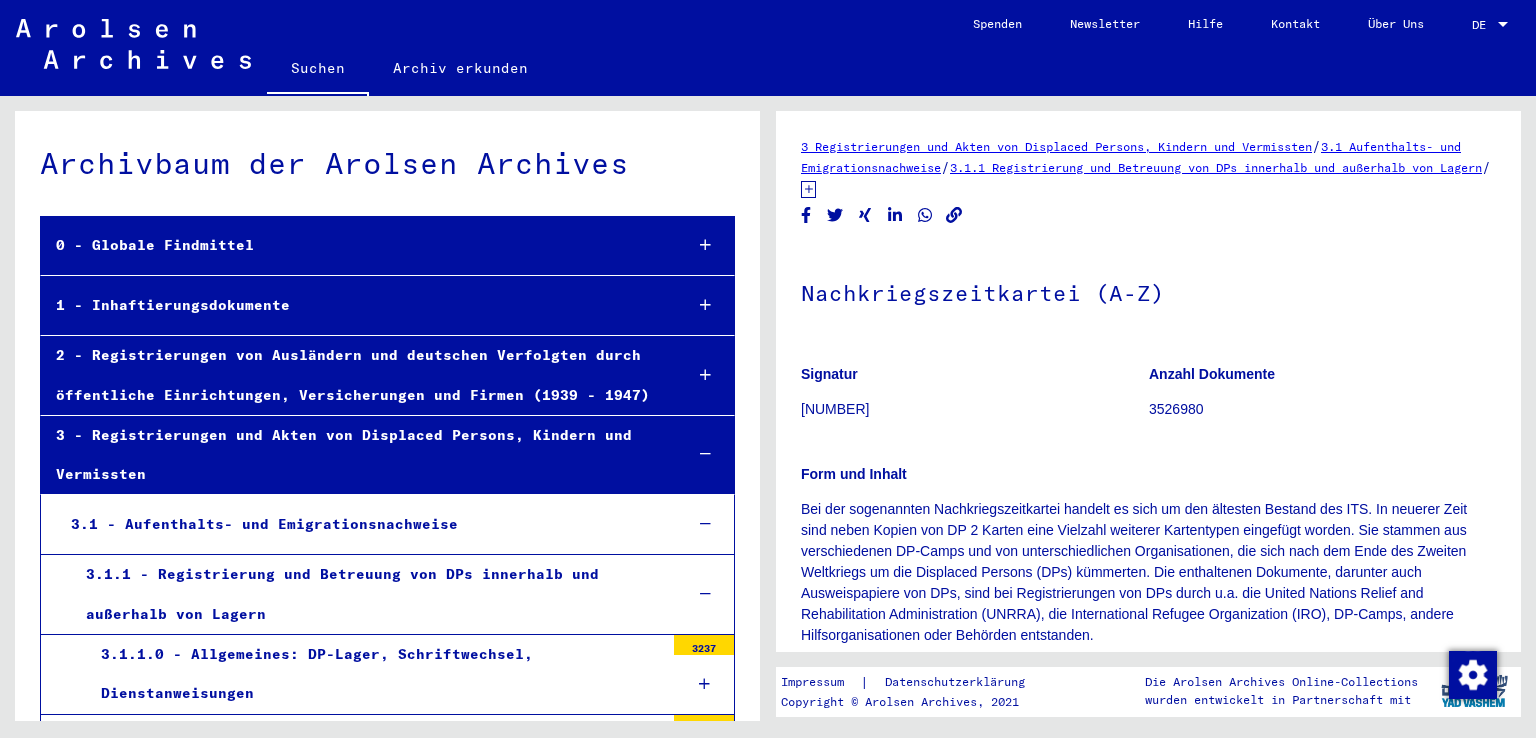 drag, startPoint x: 664, startPoint y: 209, endPoint x: 434, endPoint y: 54, distance: 277.35358 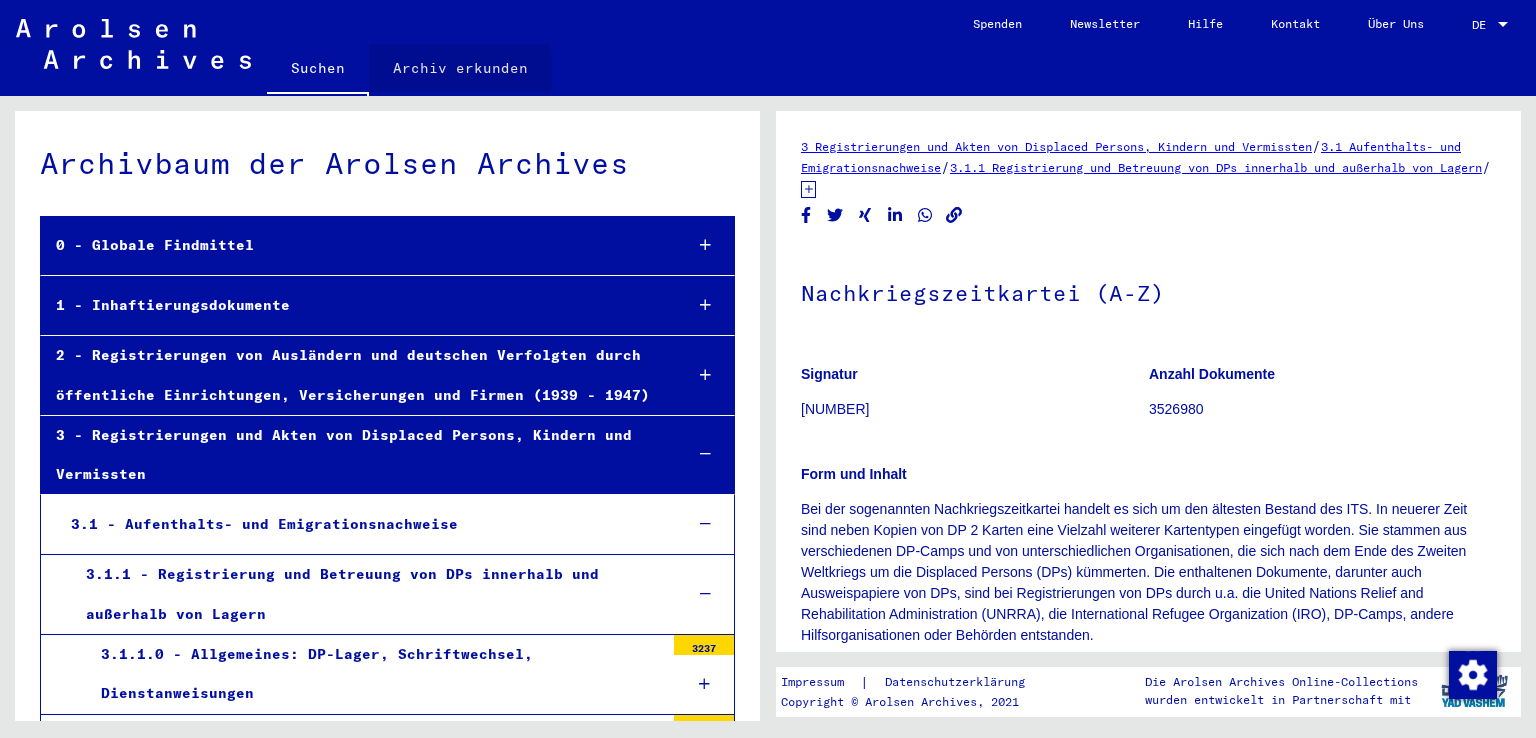 click on "Archiv erkunden" 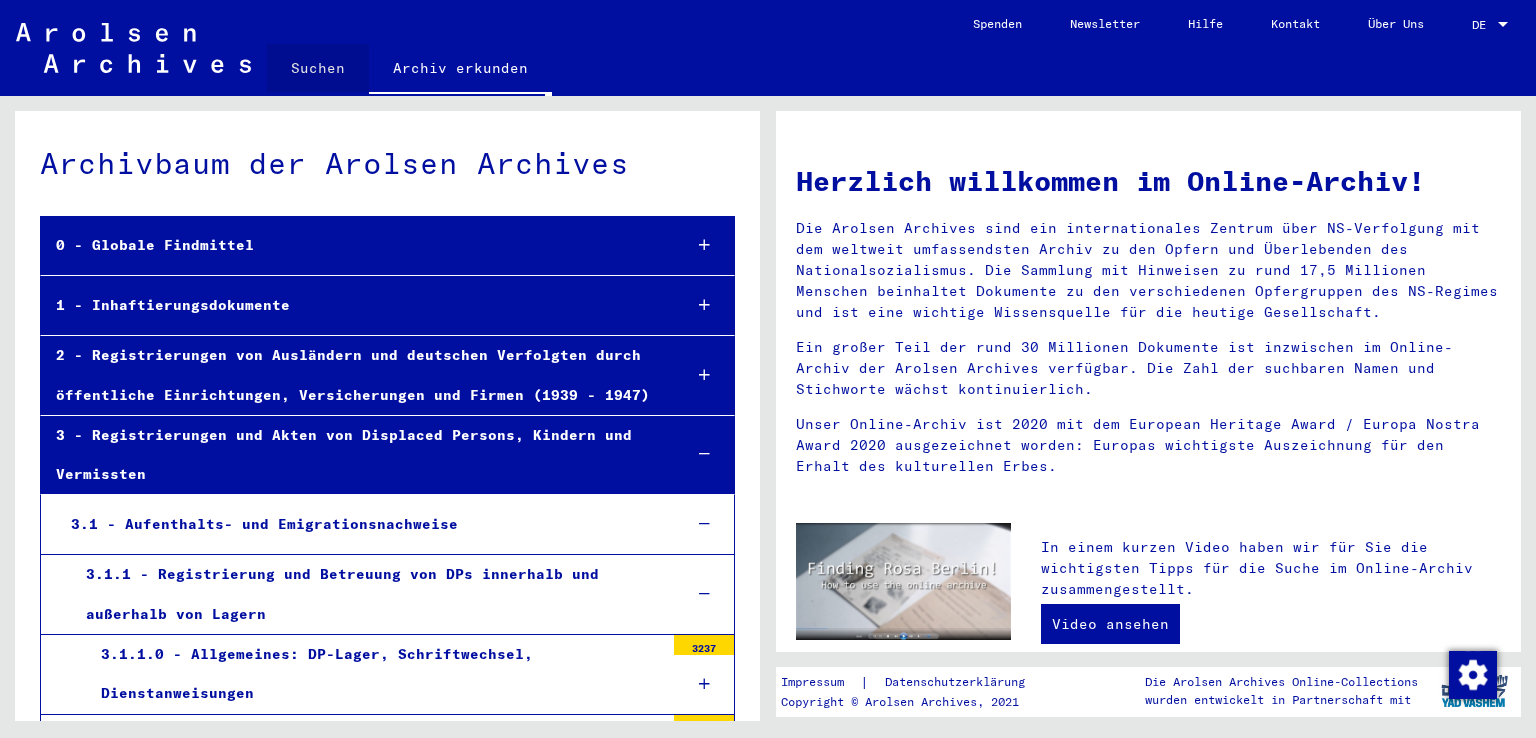click on "Suchen" 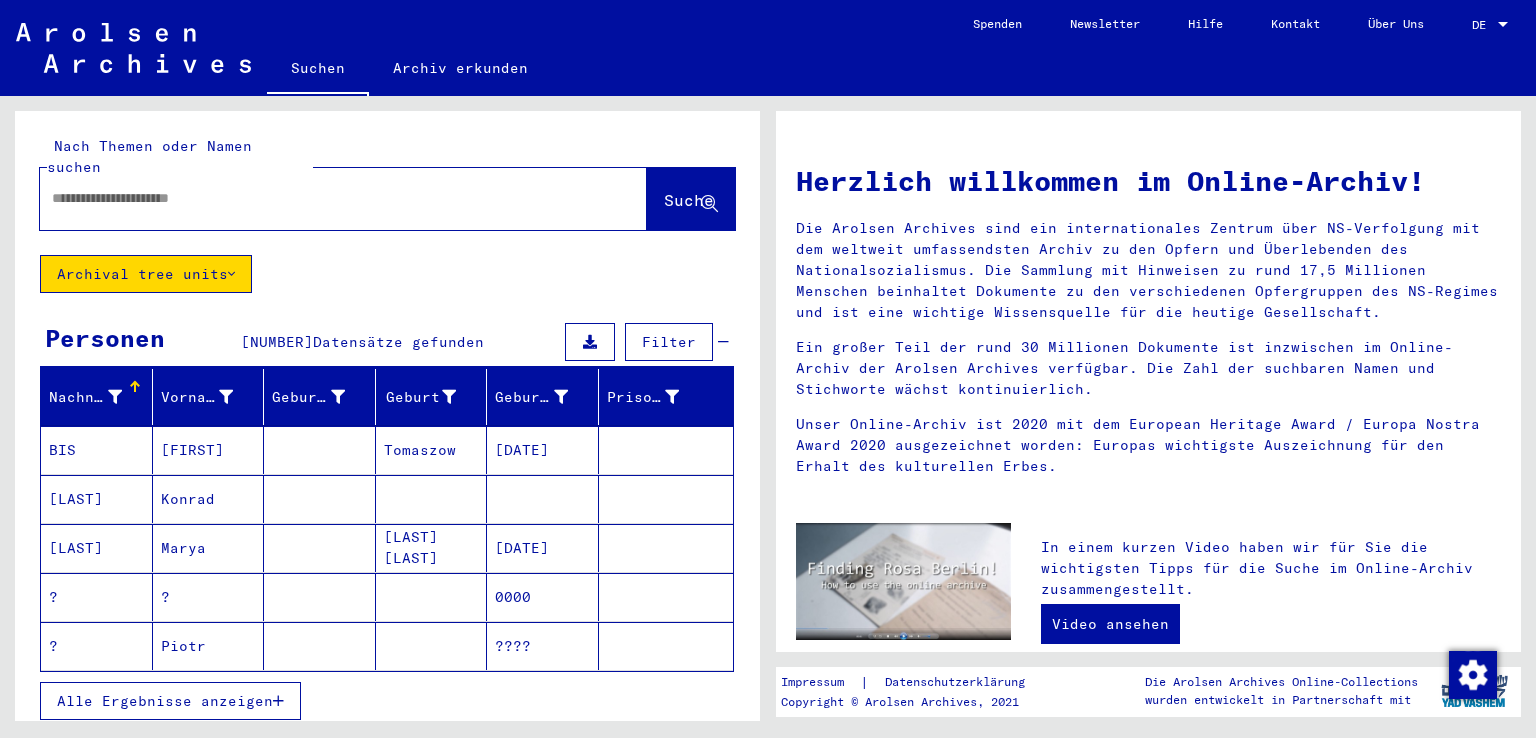 click 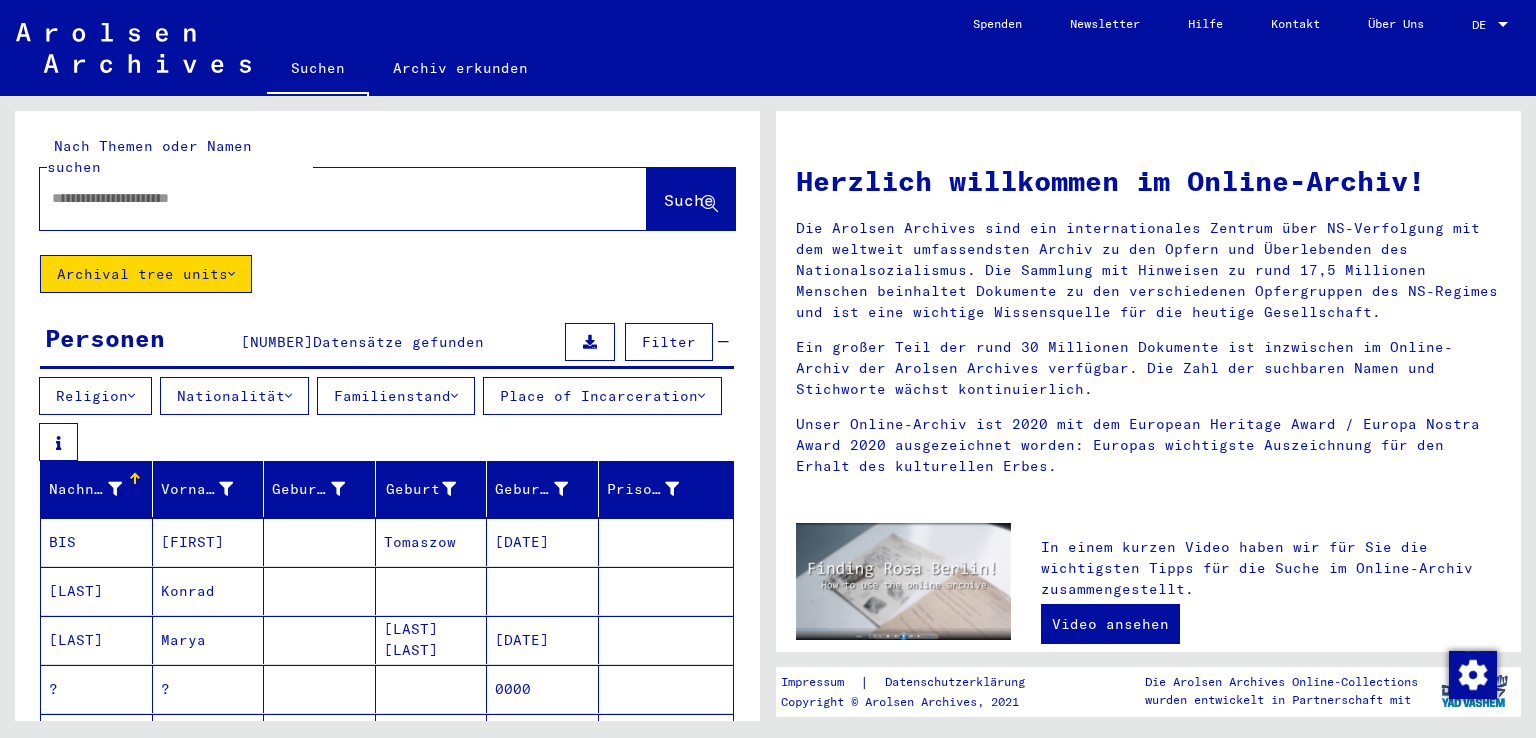 click on "Filter" at bounding box center [669, 342] 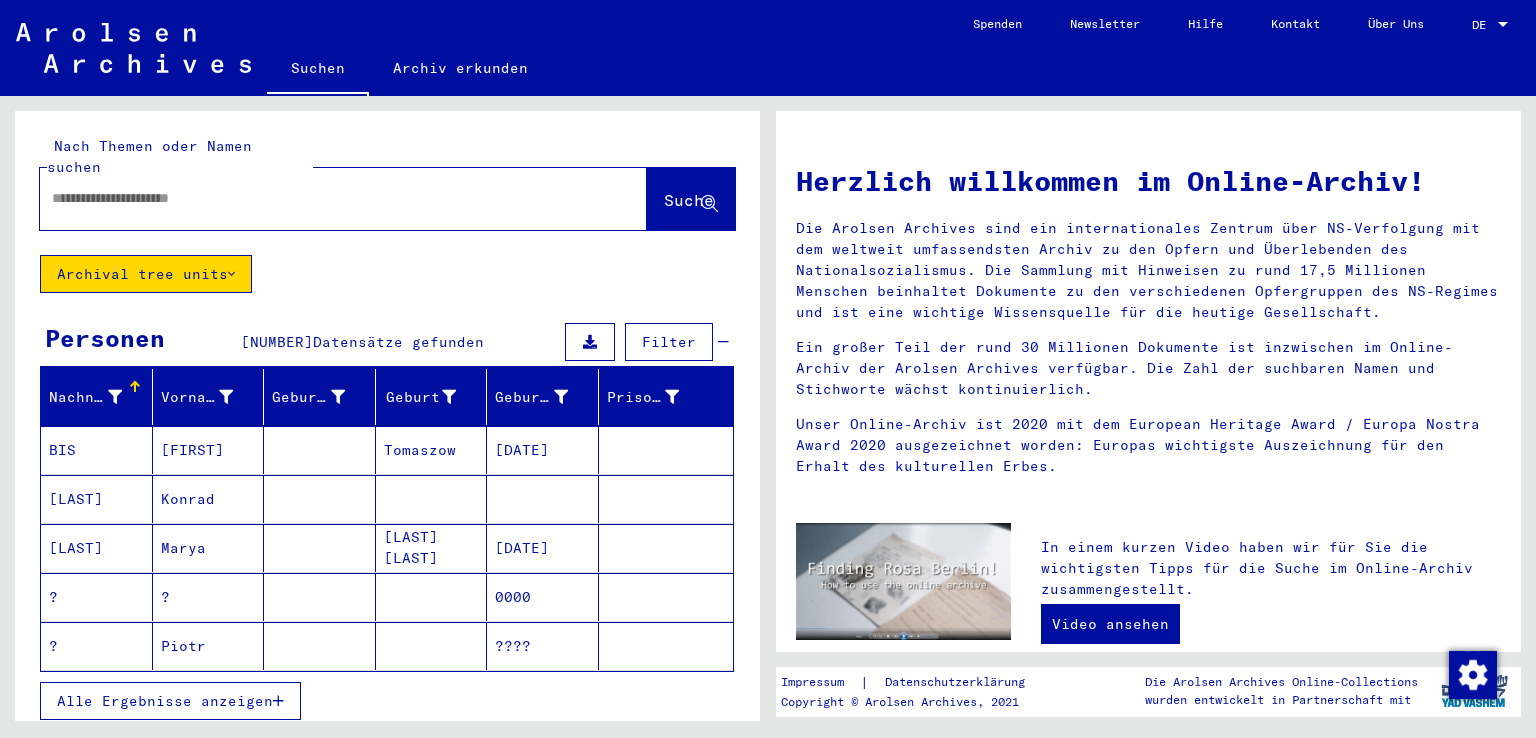click 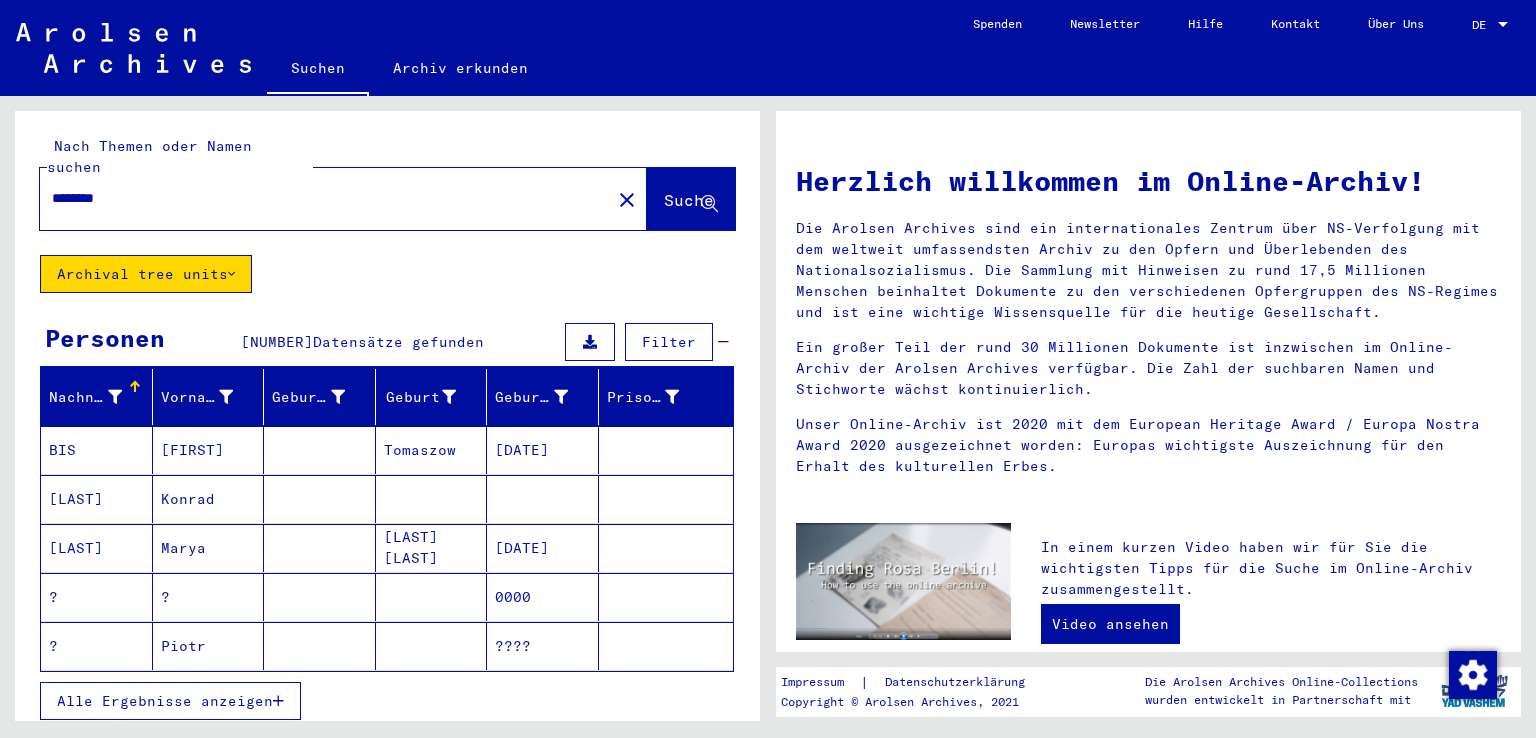 type on "********" 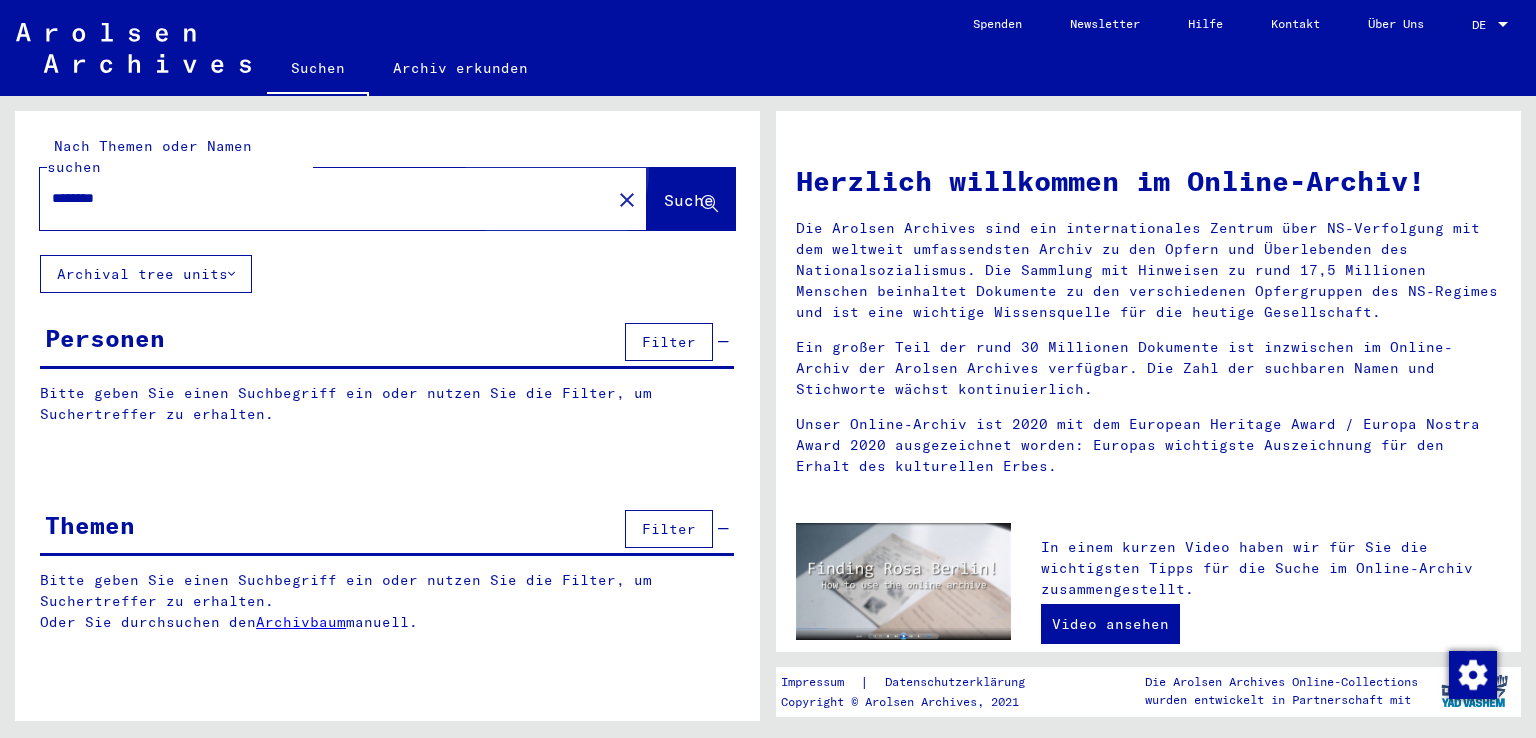 click on "Suche" 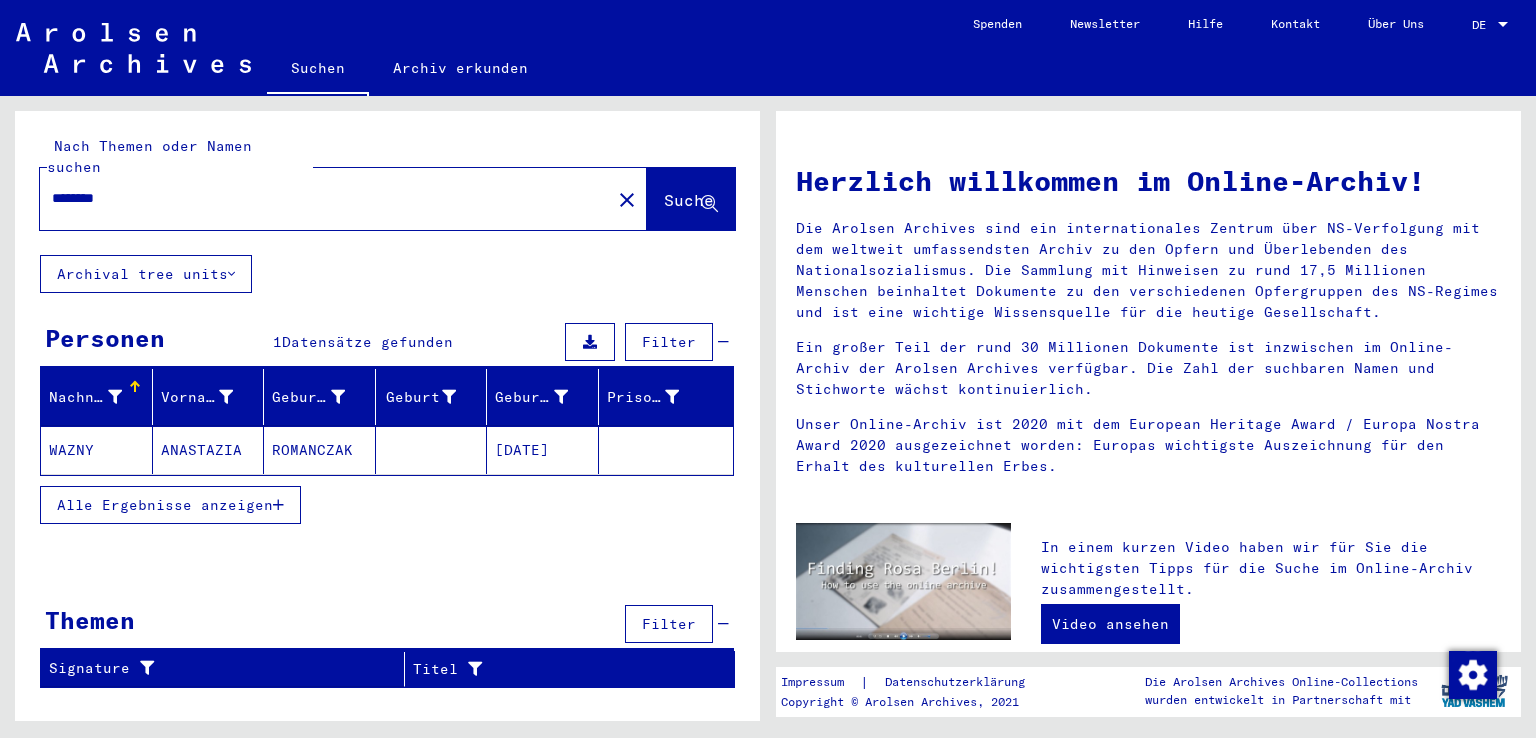 click on "ROMANCZAK" 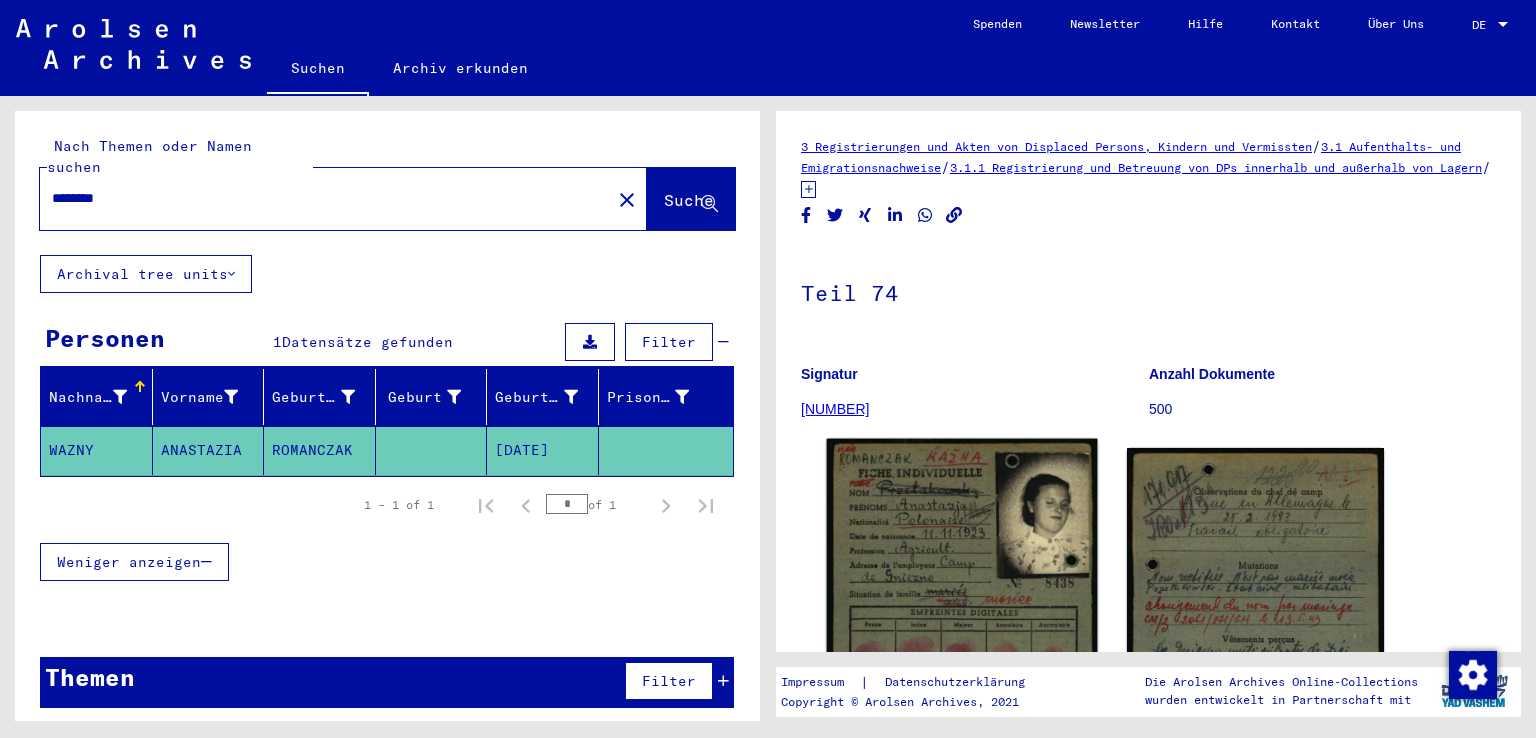 scroll, scrollTop: 0, scrollLeft: 0, axis: both 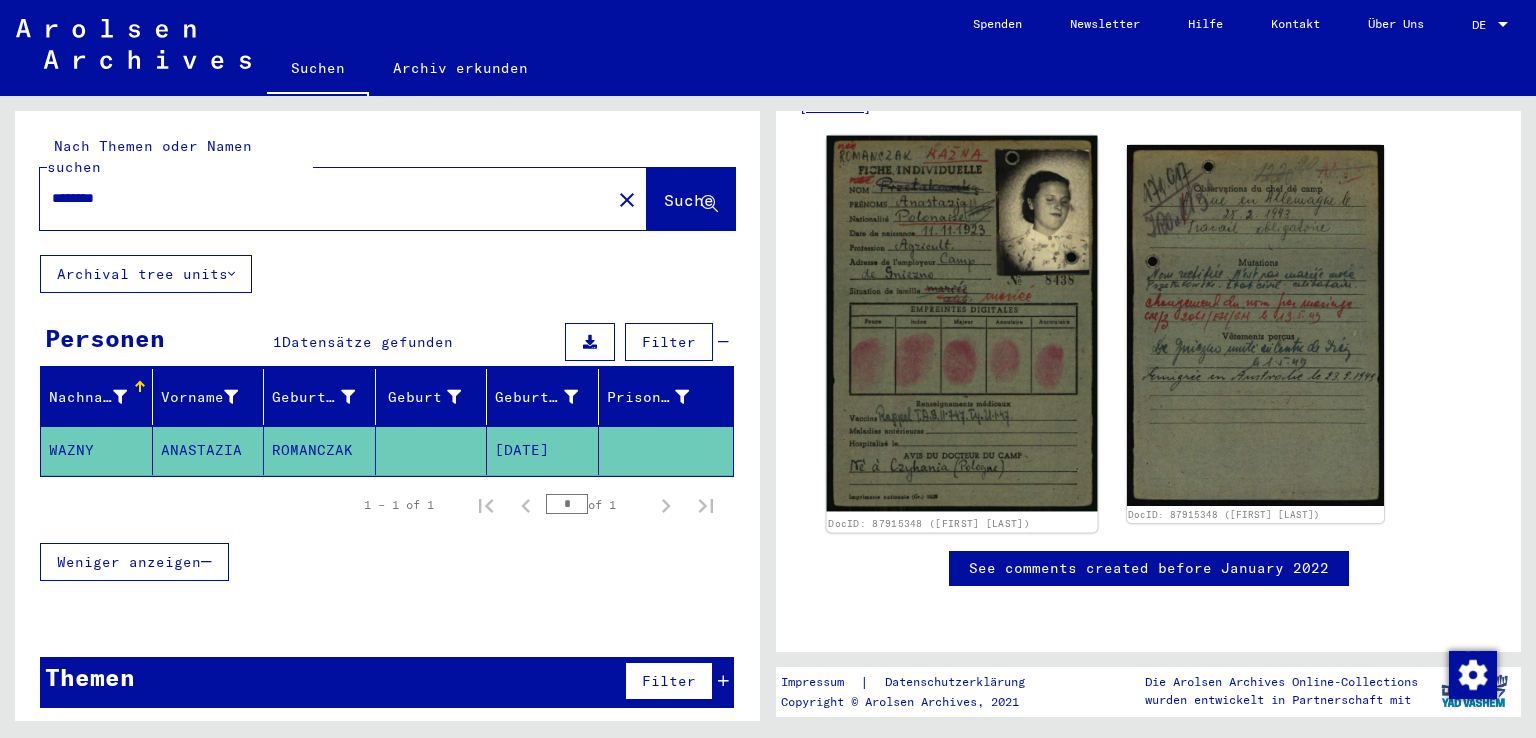 click 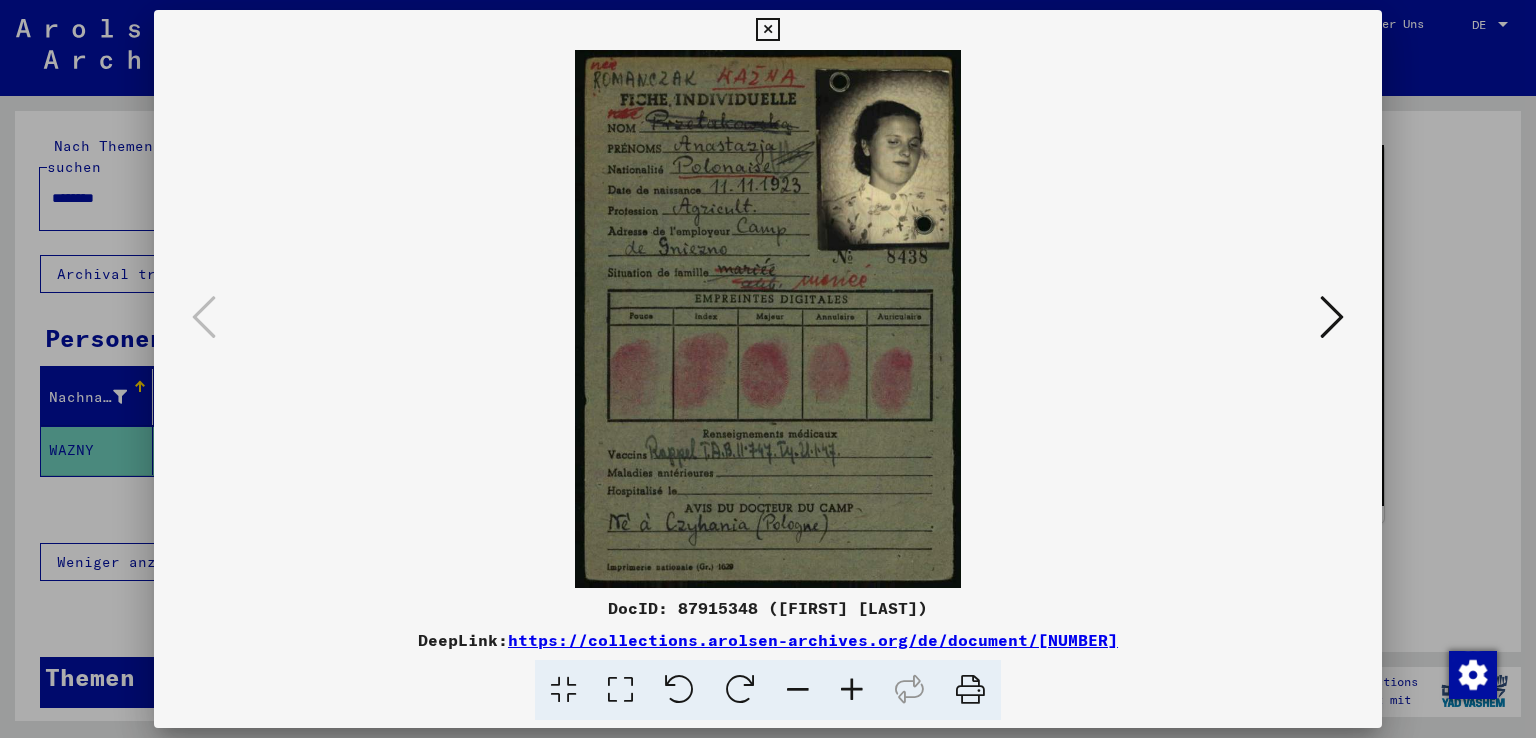 click at bounding box center [767, 30] 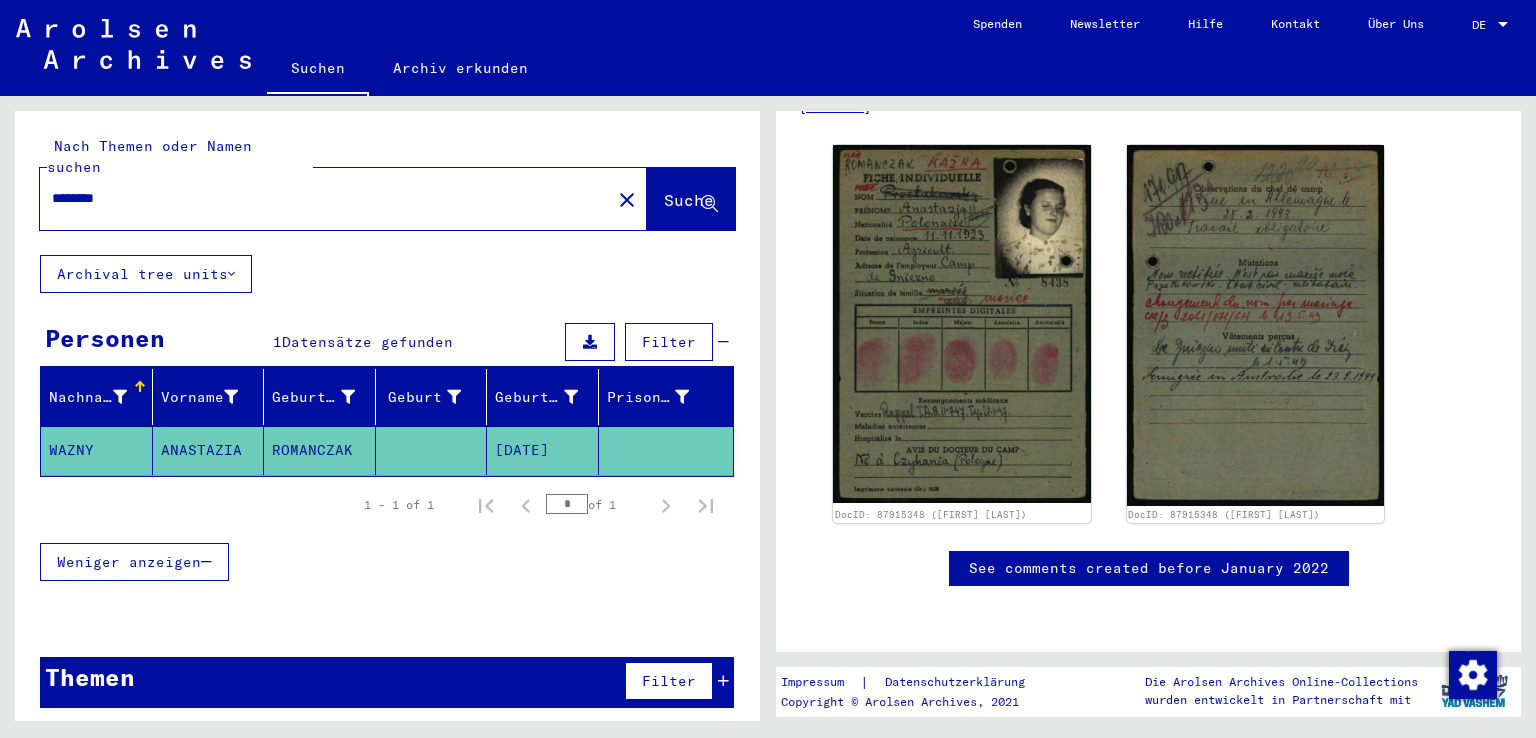 click on "Nach Themen oder Namen suchen ******** close  Suche     Archival tree units  Personen 1  Datensätze gefunden  Filter   Nachname   Vorname   Geburtsname   Geburt‏   Geburtsdatum   Prisoner #   WAZNY   ANASTAZIA   ROMANCZAK      11/11/1923      1 – 1 of 1  *  of 1  Weniger anzeigen  Signature Nachname Vorname Geburtsname Geburt‏ Geburtsdatum Prisoner # Vater (Adoptivvater) Mutter (Adoptivmutter) Religion Nationalität Beruf Haftstätte Sterbedatum Letzter Wohnort Letzter Wohnort (Land) Haftstätte Letzter Wohnort (Provinz) Letzter Wohnort (Ort) Letzter Wohnort (Stadtteil) Letzter Wohnort (Straße) Letzter Wohnort (Hausnummer) 3.1.1.1 - Nachträglich aus Akten entnommene Karten WAZNY ANASTAZIA ROMANCZAK 11/11/1923 Signature Nachname Vorname Geburtsname Geburt‏ Geburtsdatum Prisoner # 3.1.1.1 - Nachträglich aus Akten entnommene Karten WAZNY ANASTAZIA ROMANCZAK 11/11/1923 Themen  Filter   Signature   Titel  Signatur Signature Titel hierarchy list" 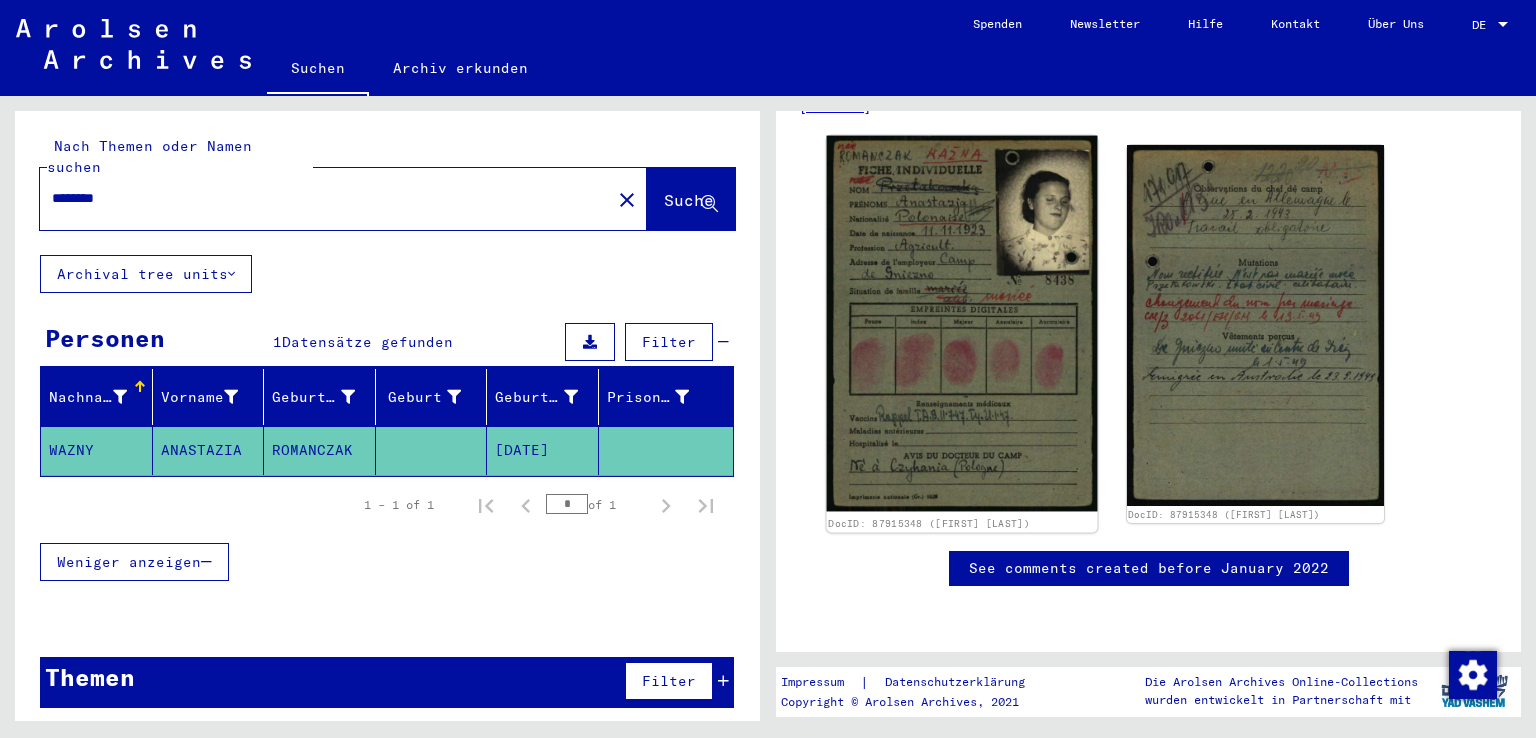 click on "DocID: 87915348 ([FIRST] [LAST])" 